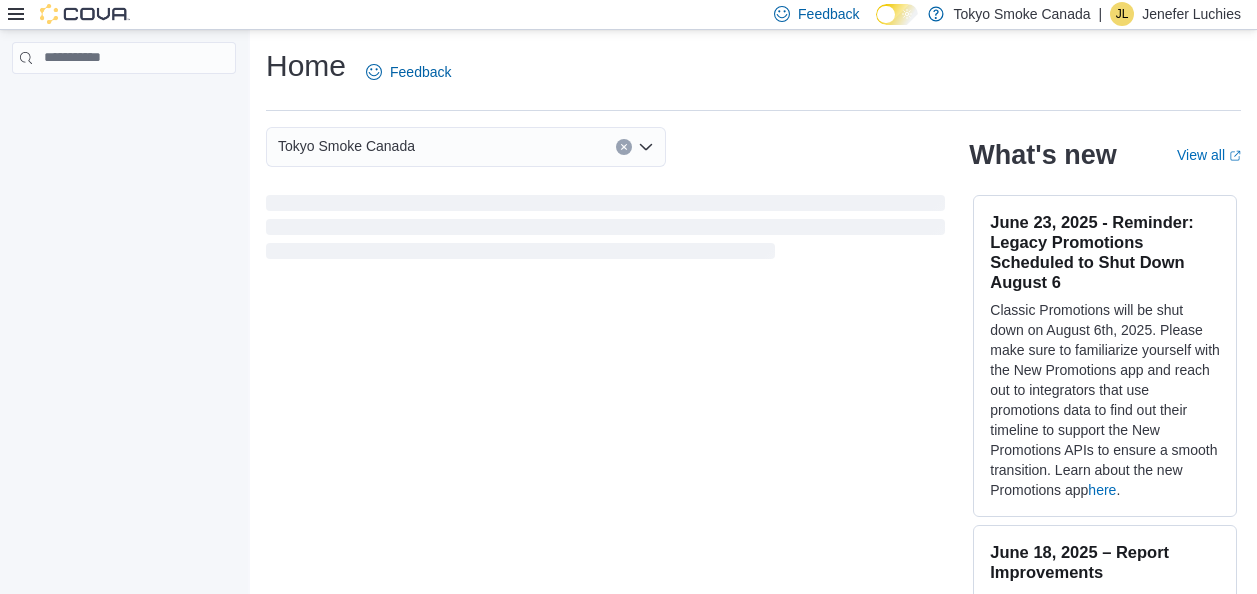 scroll, scrollTop: 0, scrollLeft: 0, axis: both 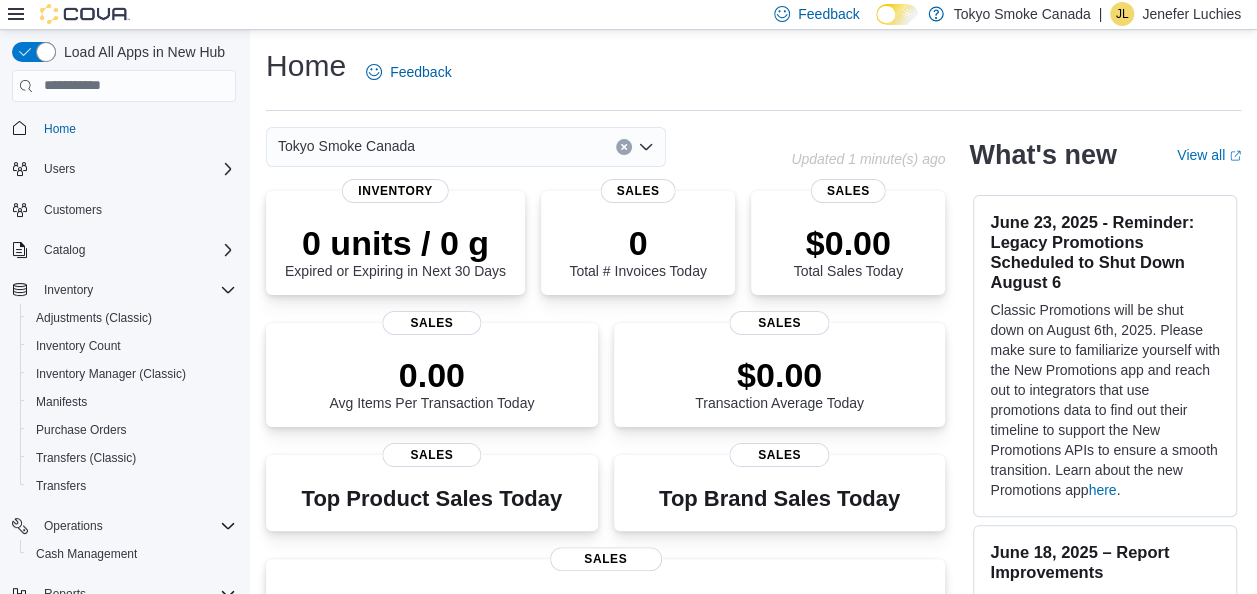 click 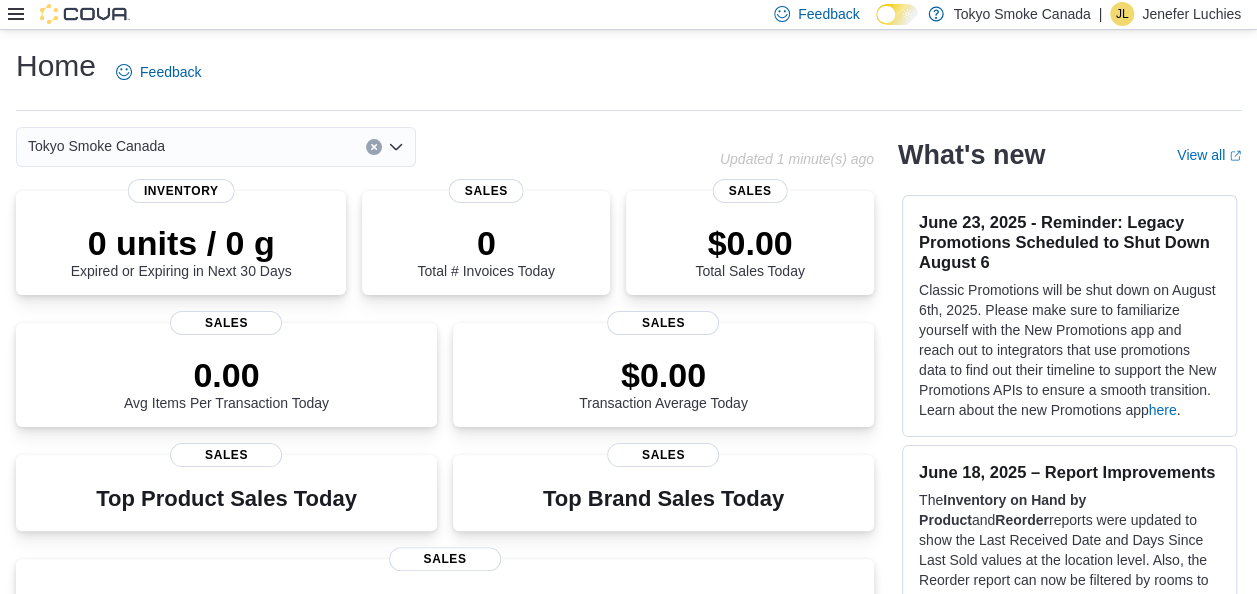 click 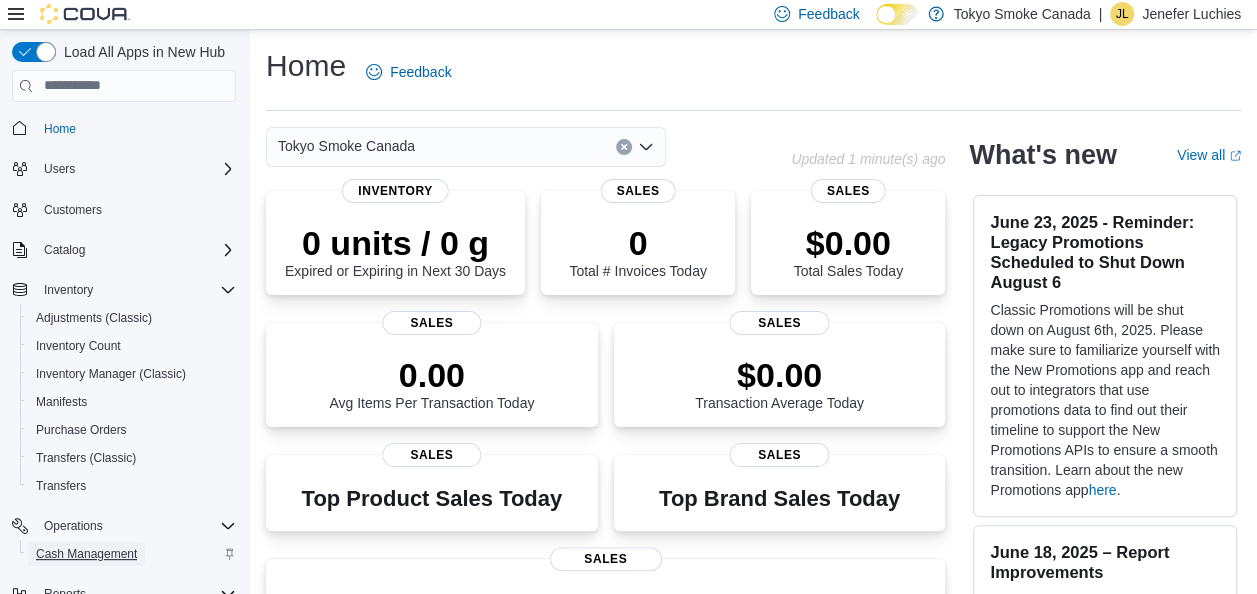 click on "Cash Management" at bounding box center (86, 554) 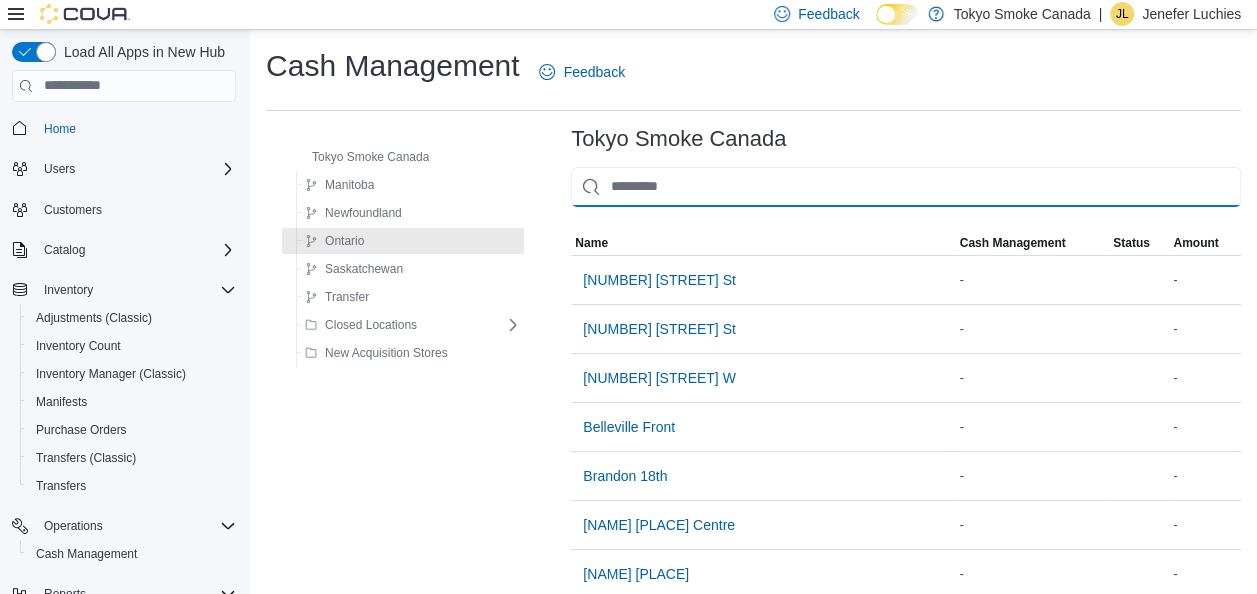 click at bounding box center (906, 187) 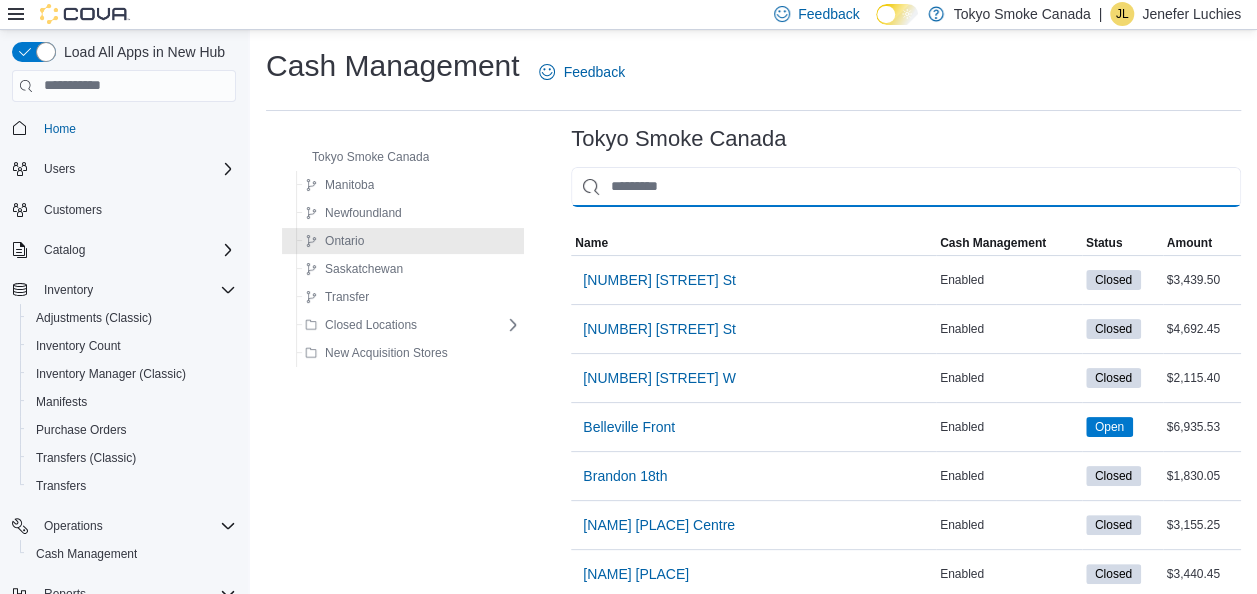 click at bounding box center (906, 187) 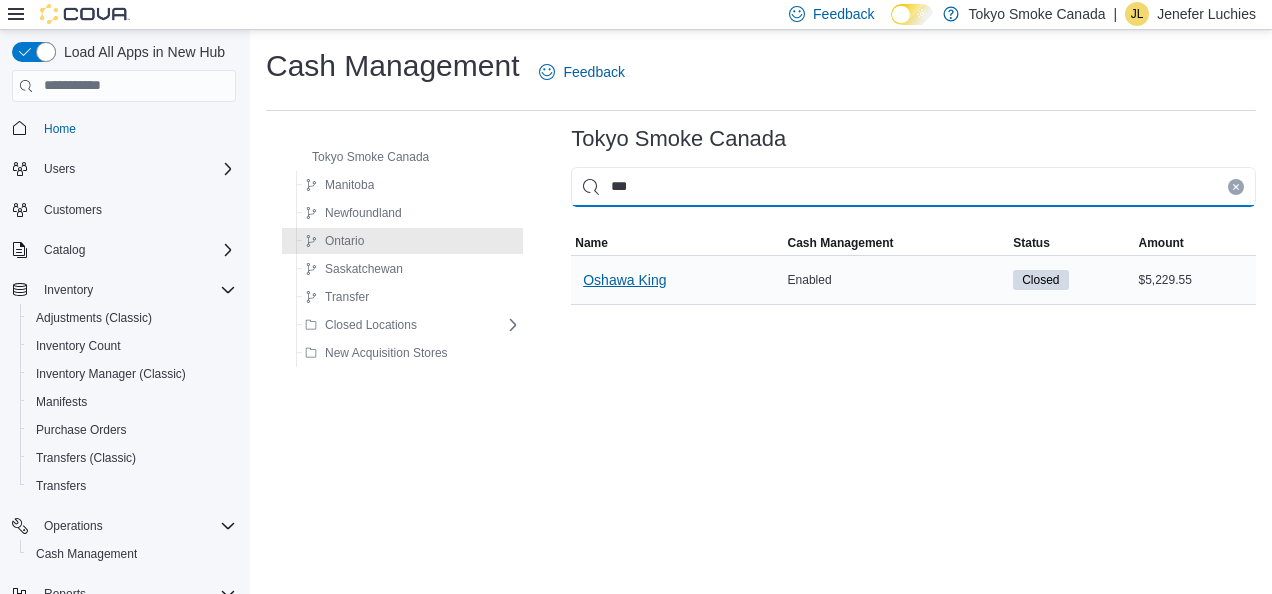 type on "***" 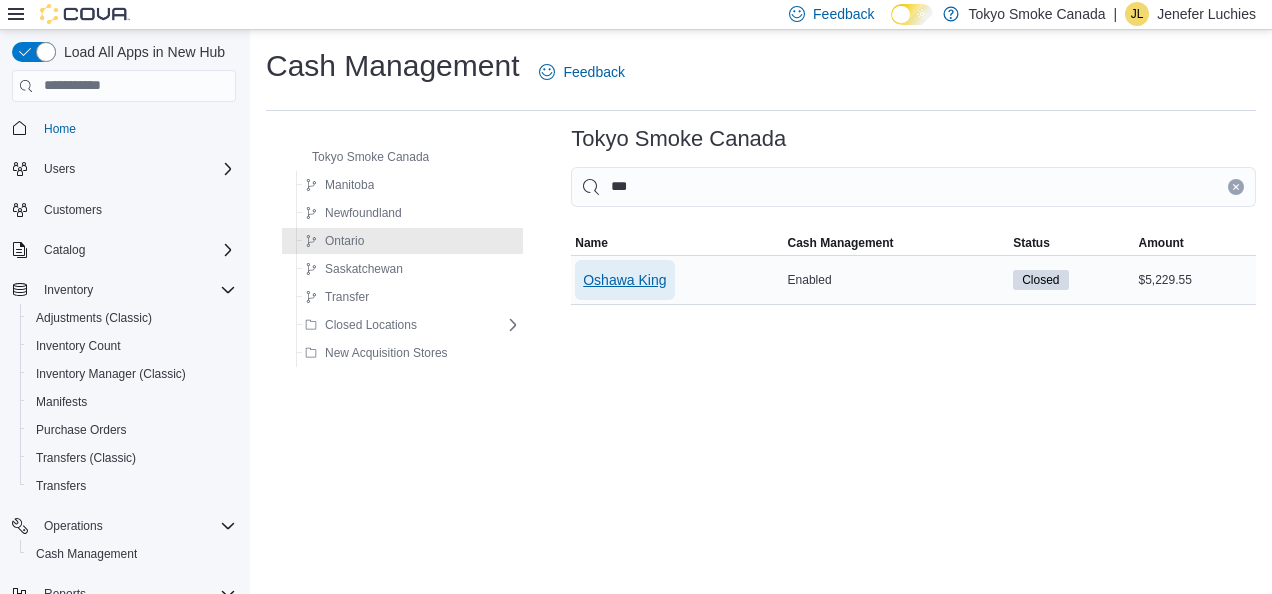 click on "Oshawa King" at bounding box center (624, 280) 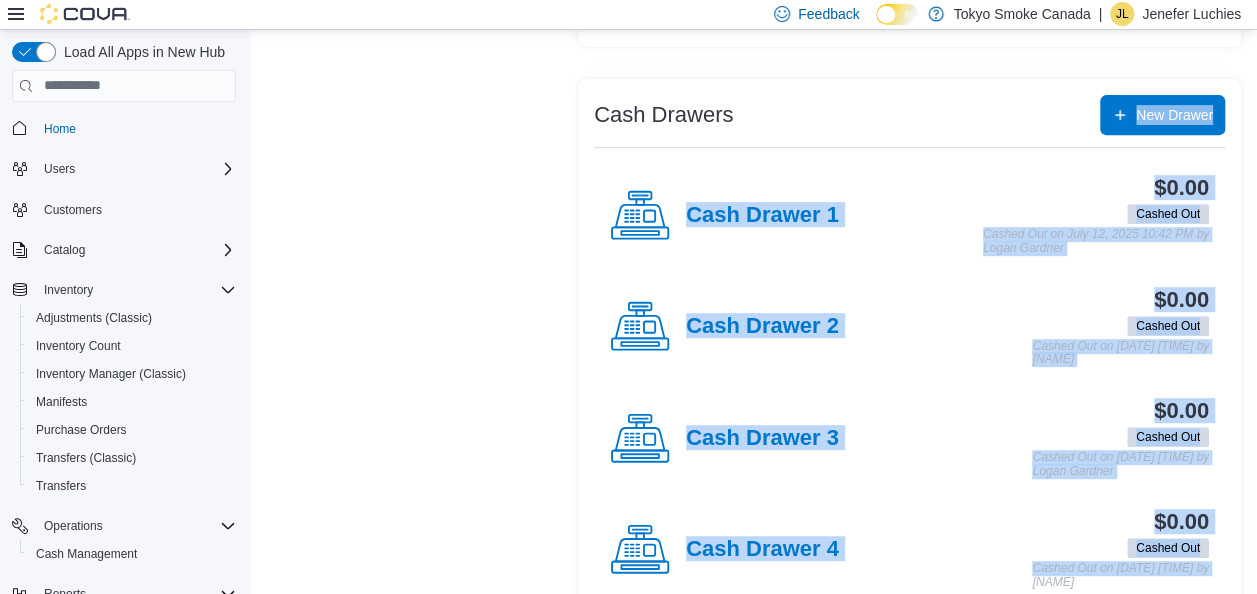 drag, startPoint x: 919, startPoint y: 502, endPoint x: 936, endPoint y: 645, distance: 144.00694 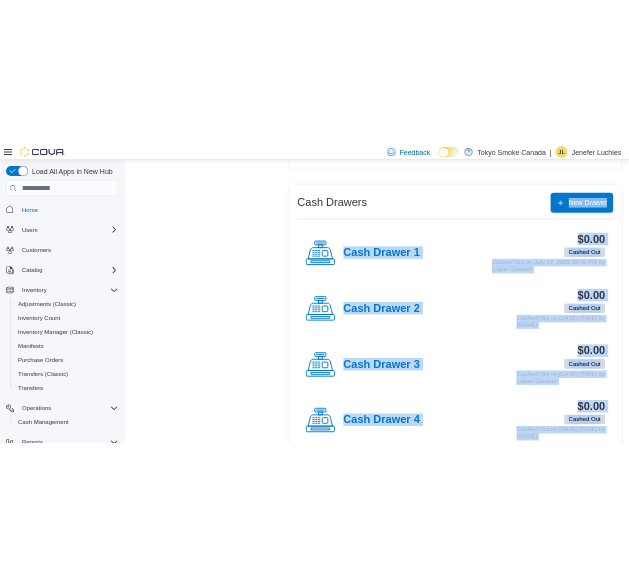 scroll, scrollTop: 548, scrollLeft: 0, axis: vertical 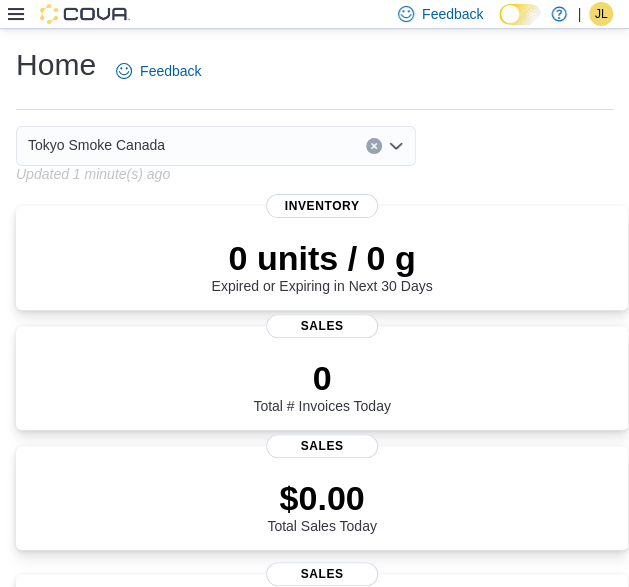 click on "Feedback Dark Mode Tokyo Smoke Canada | JL Jenefer Luchies" at bounding box center (314, 14) 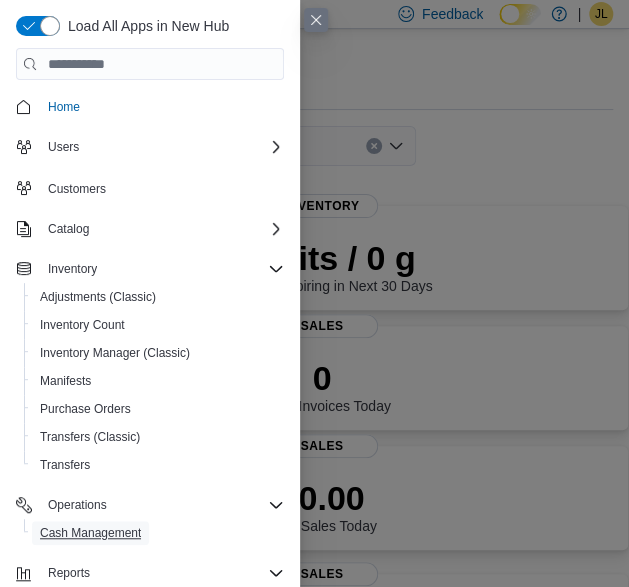 click on "Cash Management" at bounding box center [90, 533] 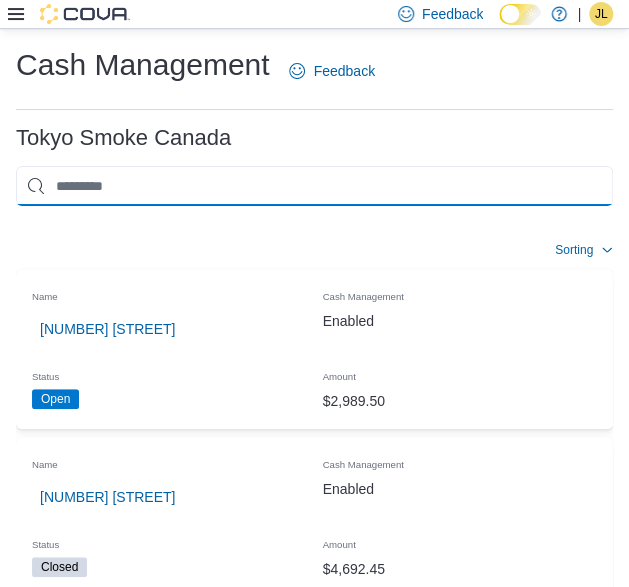 click at bounding box center [314, 186] 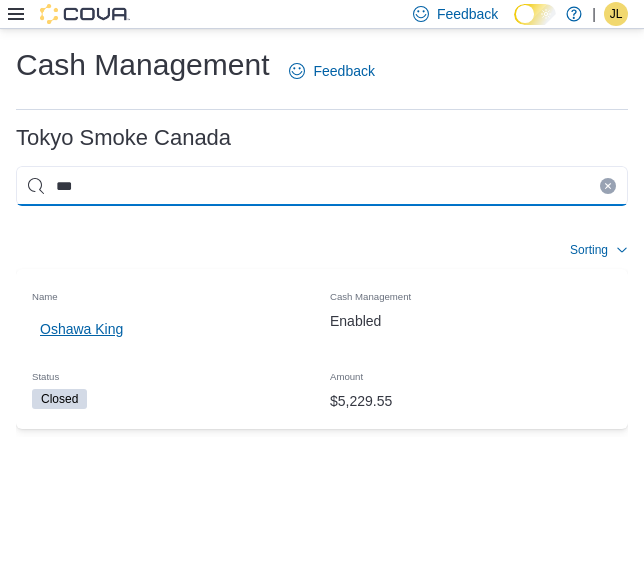 type on "***" 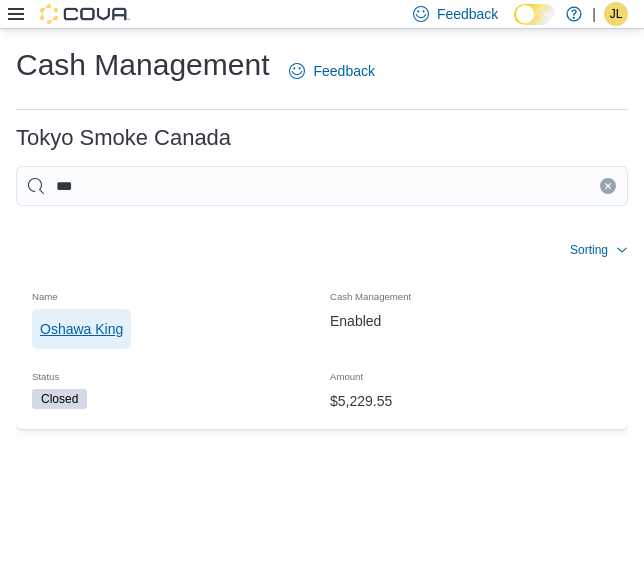click on "Oshawa King" at bounding box center [81, 329] 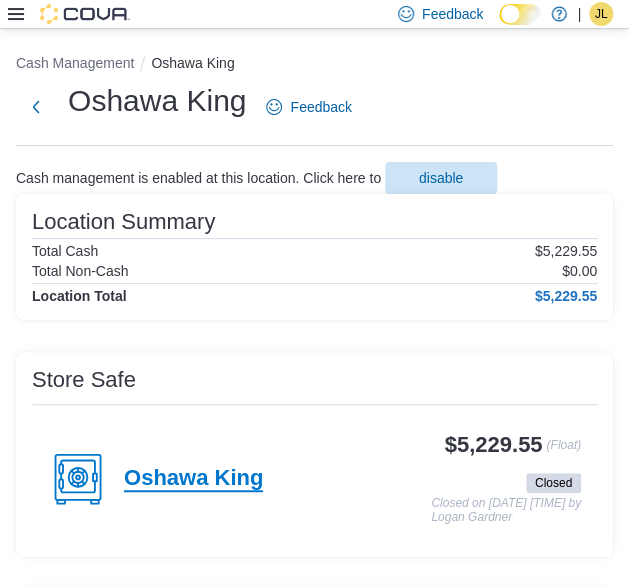 click on "Oshawa King" at bounding box center (193, 479) 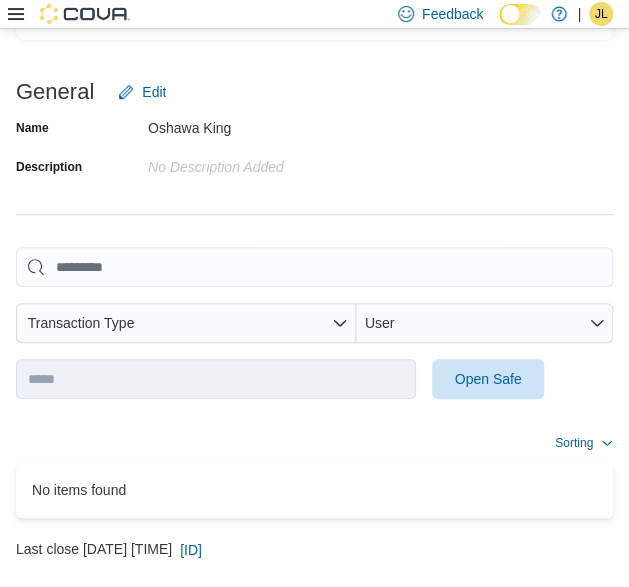 scroll, scrollTop: 295, scrollLeft: 0, axis: vertical 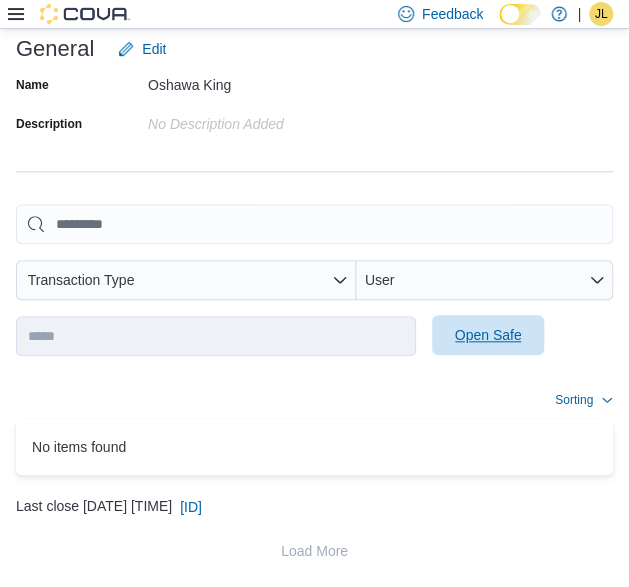 click on "Open Safe" at bounding box center (488, 335) 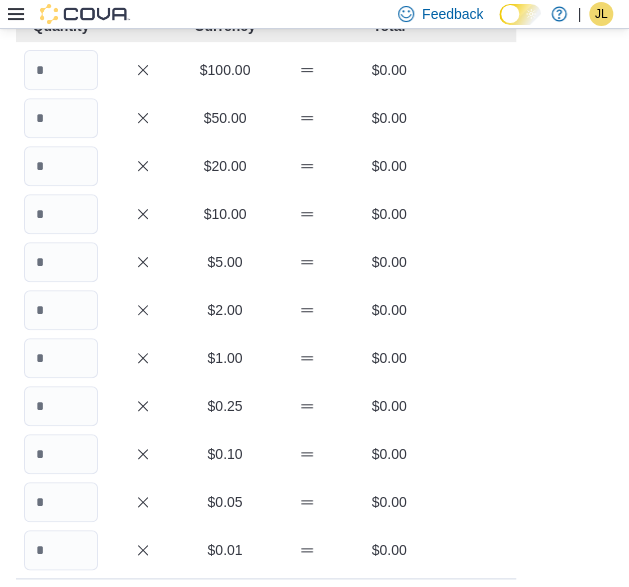scroll, scrollTop: 0, scrollLeft: 0, axis: both 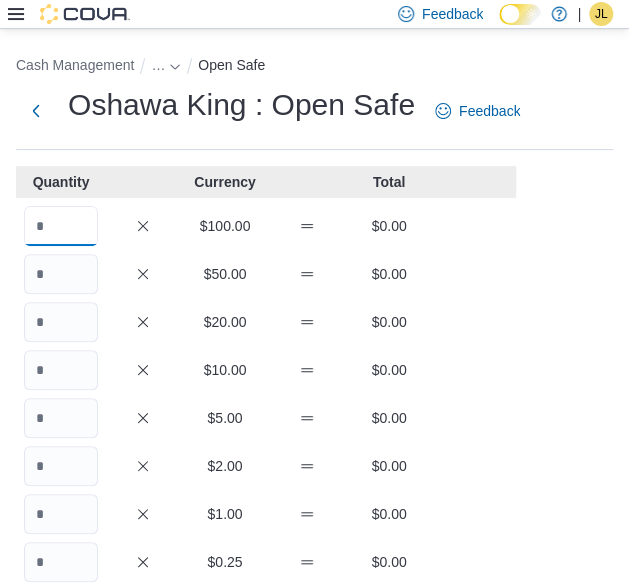 click at bounding box center [61, 226] 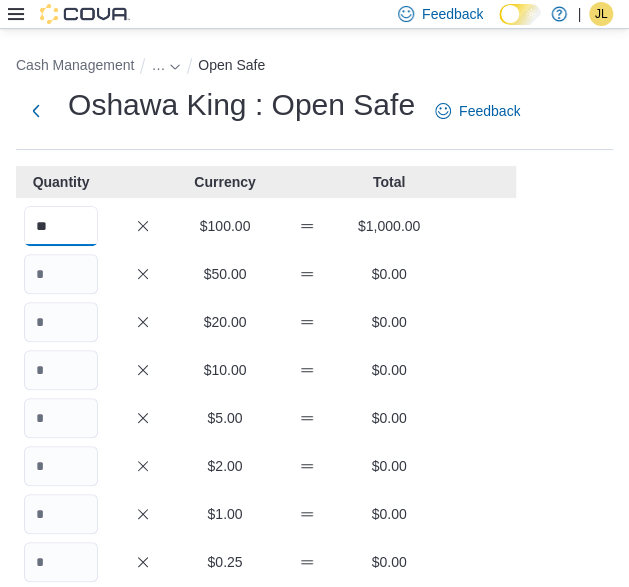 type on "**" 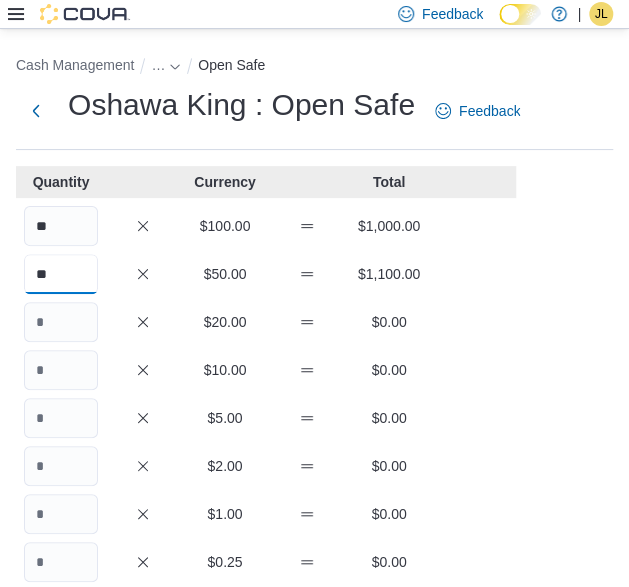 type on "**" 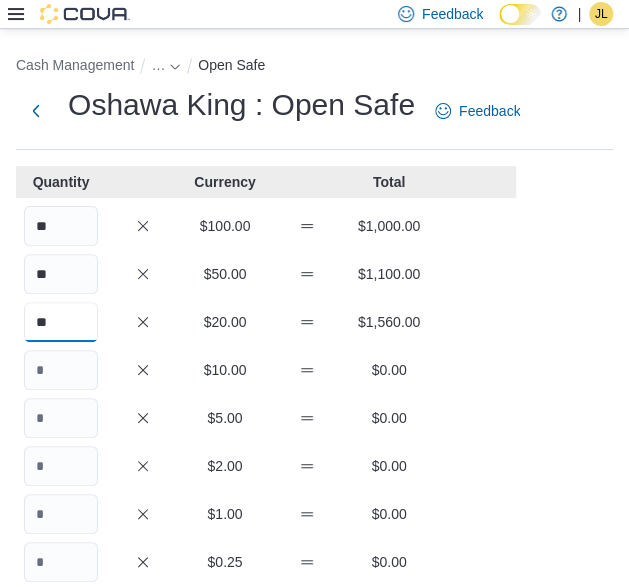 type on "**" 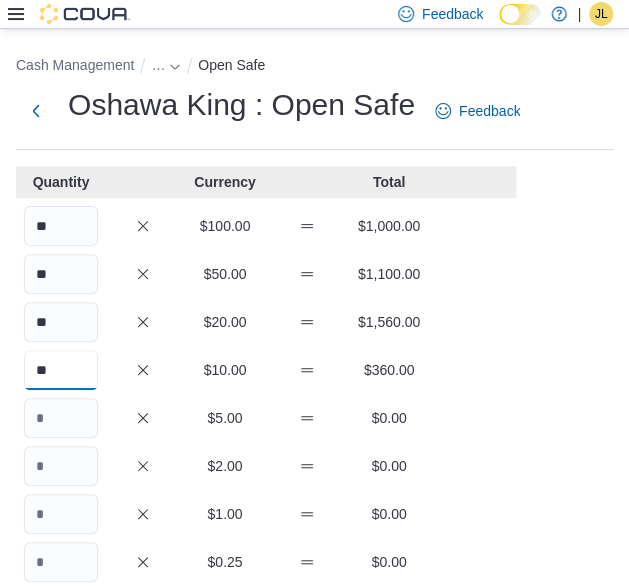 type on "**" 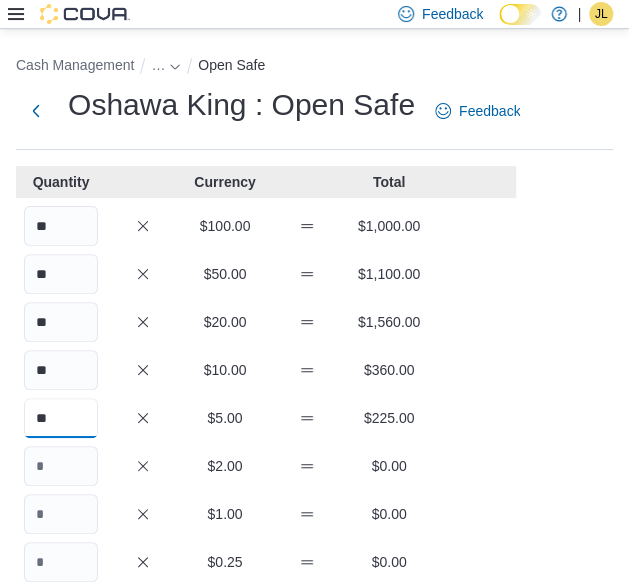 type on "**" 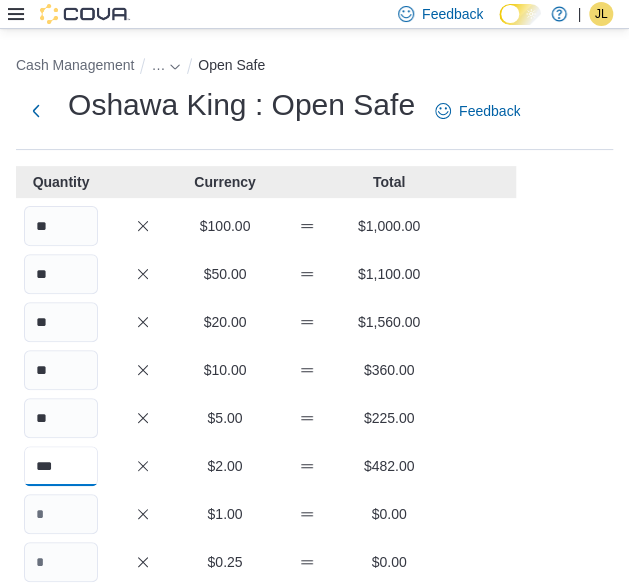 type on "***" 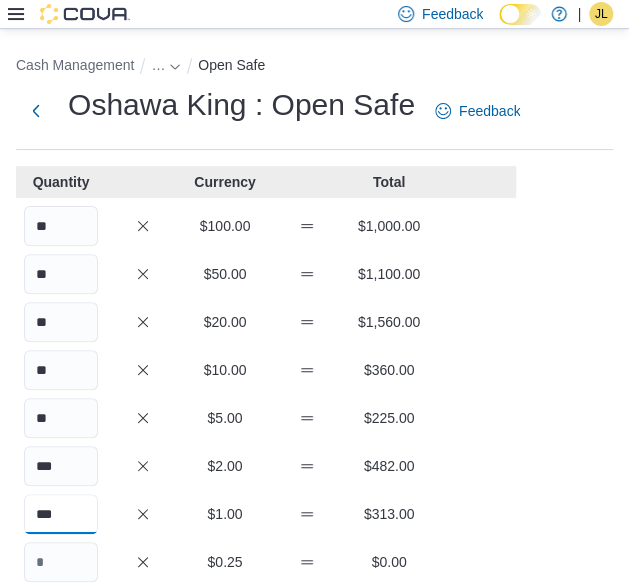 type on "***" 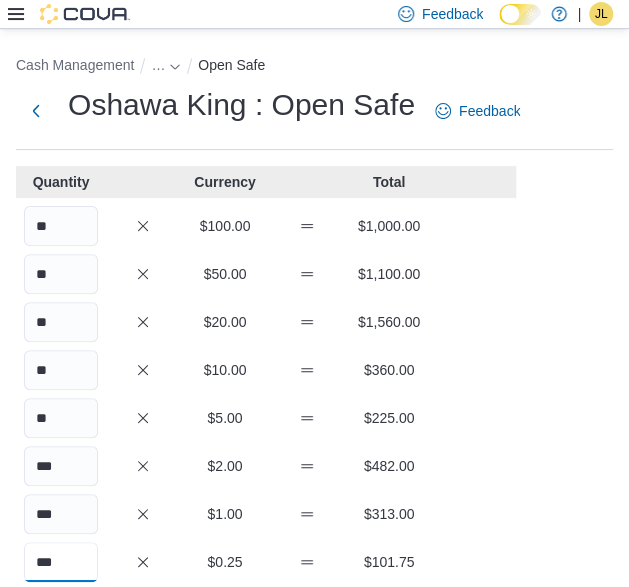 type on "***" 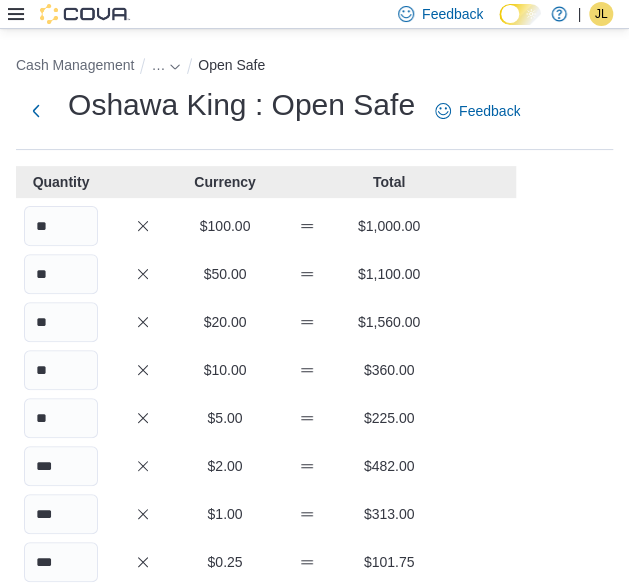 scroll, scrollTop: 316, scrollLeft: 0, axis: vertical 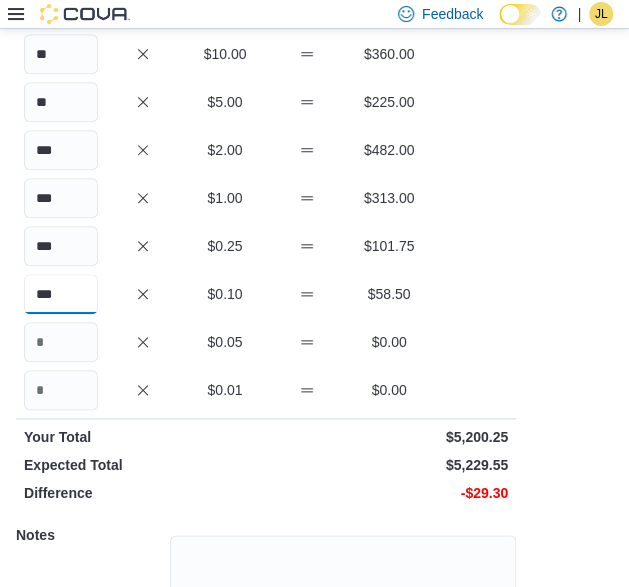 type on "***" 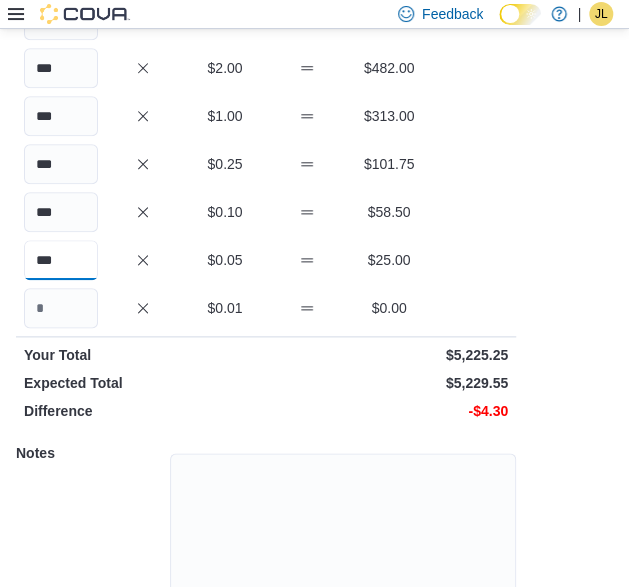 scroll, scrollTop: 489, scrollLeft: 0, axis: vertical 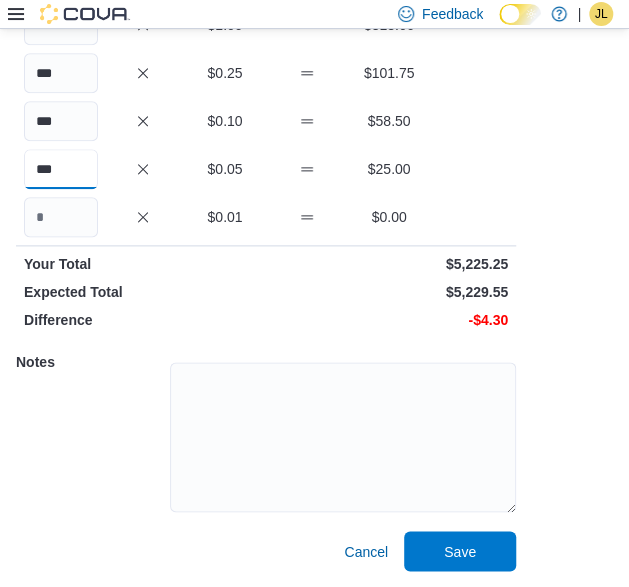type on "***" 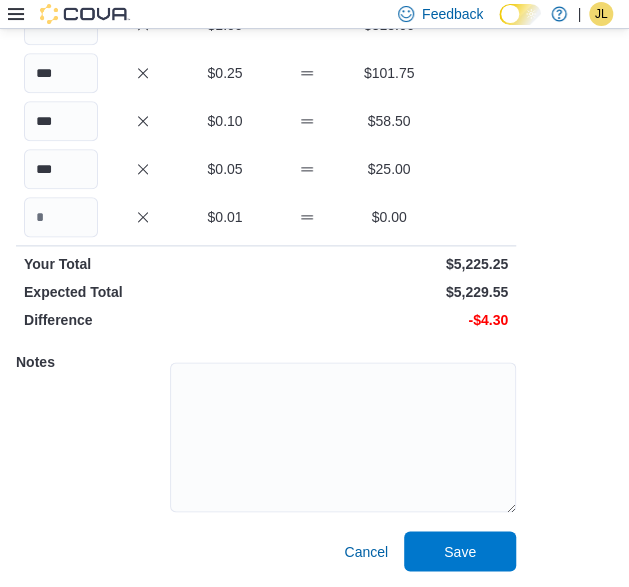 click on "Cash Management …   Open Safe Oshawa King : Open Safe Feedback   Quantity Currency Total ** $100.00 $1,000.00 ** $50.00 $1,100.00 ** $20.00 $1,560.00 ** $10.00 $360.00 ** $5.00 $225.00 *** $2.00 $482.00 *** $1.00 $313.00 *** $0.25 $101.75 *** $0.10 $58.50 *** $0.05 $25.00 $0.01 $0.00 Your Total $5,225.25 Expected Total $5,229.55 Difference -$4.30 Notes Cancel Save" at bounding box center (314, 63) 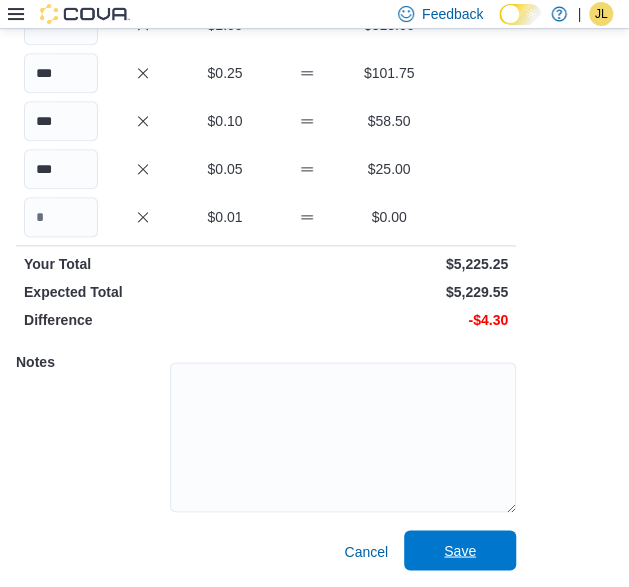 click on "Save" at bounding box center (460, 550) 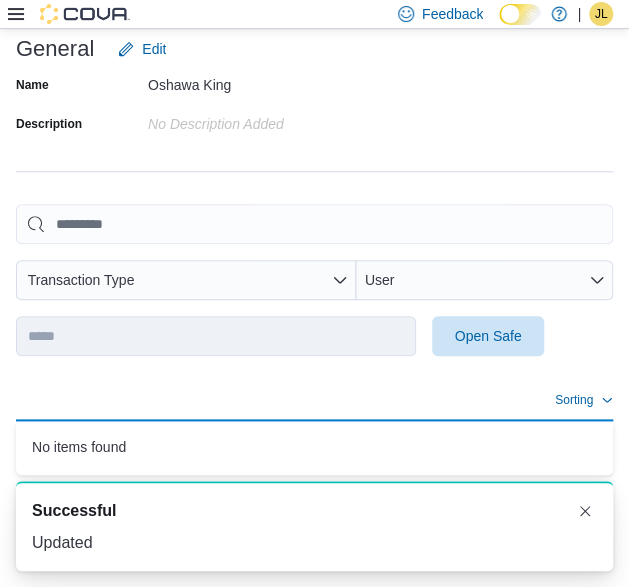scroll, scrollTop: 344, scrollLeft: 0, axis: vertical 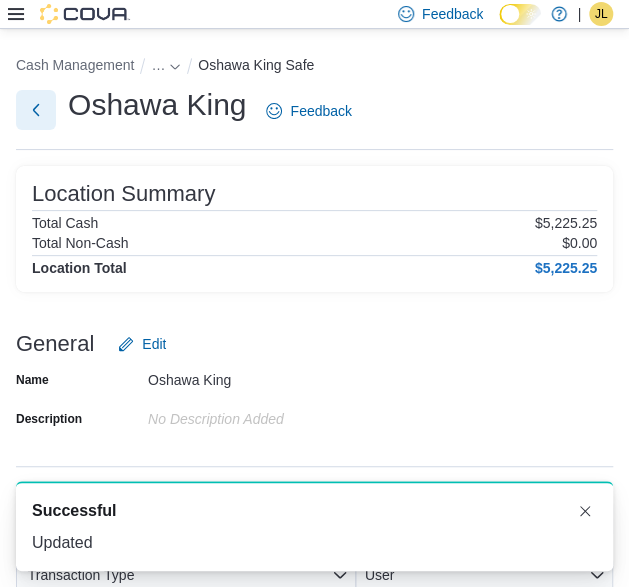 click at bounding box center [36, 110] 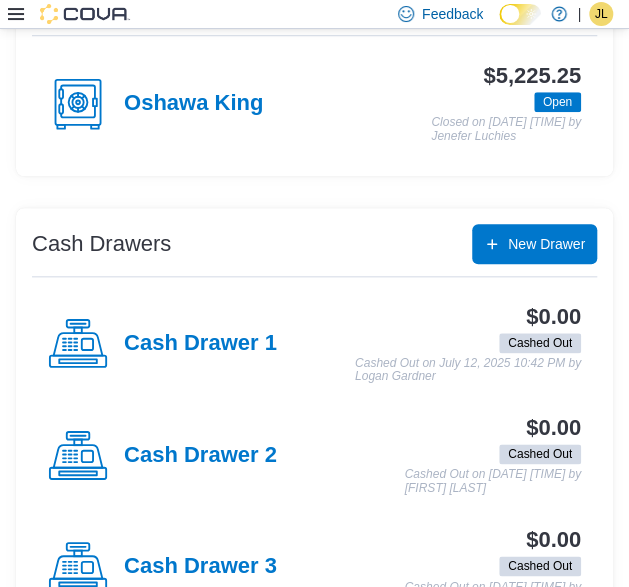 scroll, scrollTop: 400, scrollLeft: 0, axis: vertical 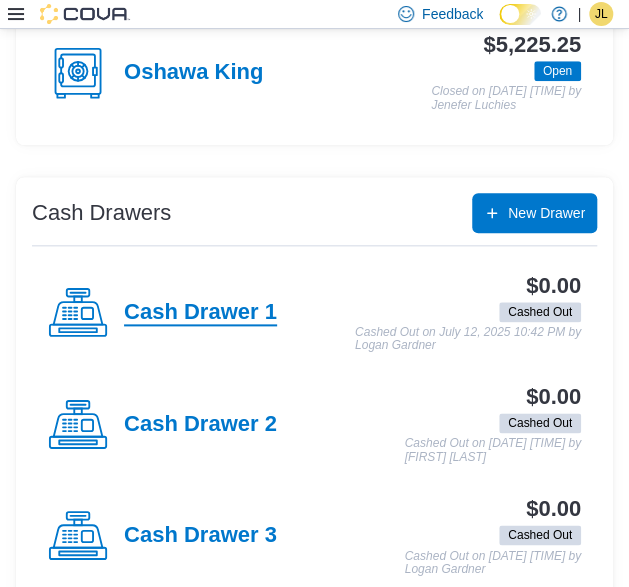 click on "Cash Drawer 1" at bounding box center [200, 313] 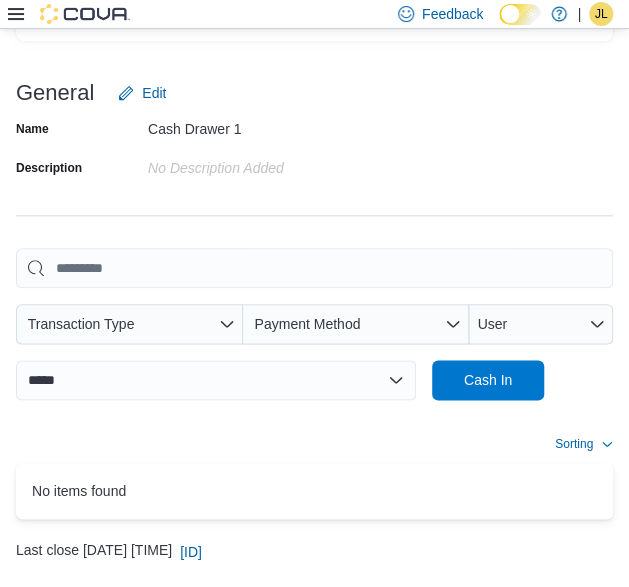 scroll, scrollTop: 400, scrollLeft: 0, axis: vertical 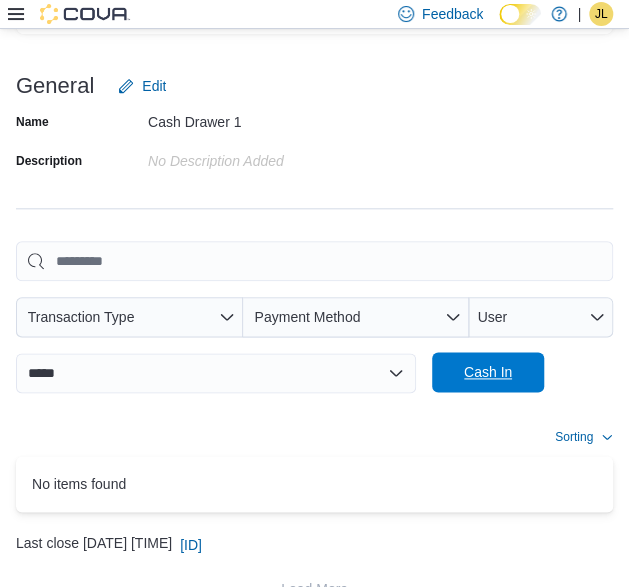 click on "Cash In" at bounding box center [488, 372] 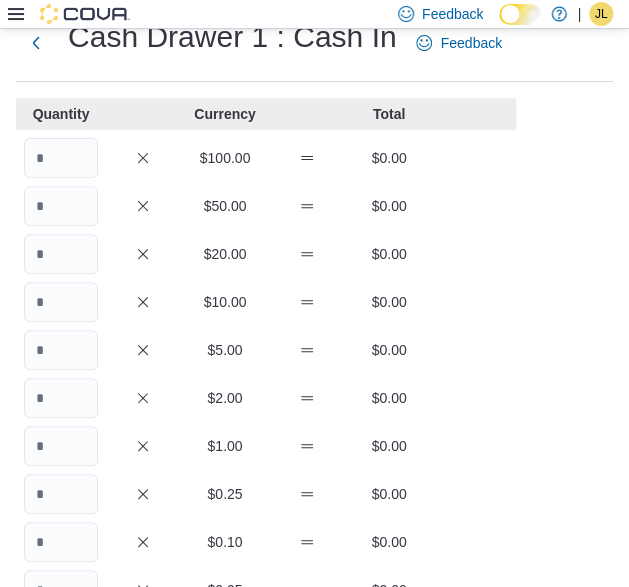 scroll, scrollTop: 100, scrollLeft: 0, axis: vertical 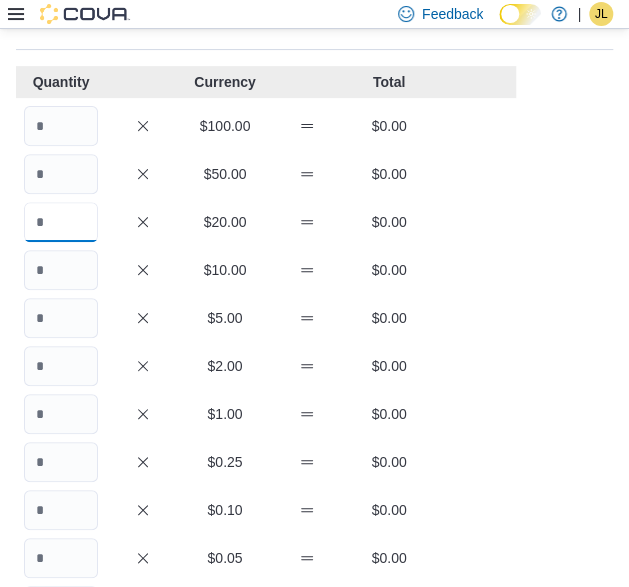 click at bounding box center (61, 222) 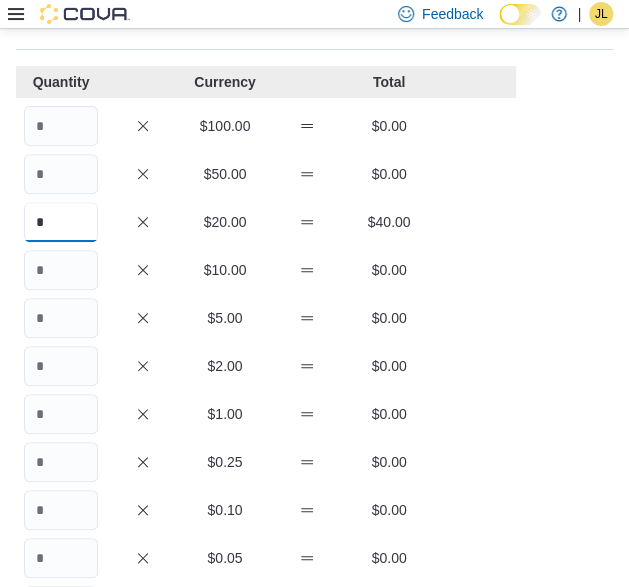 type on "*" 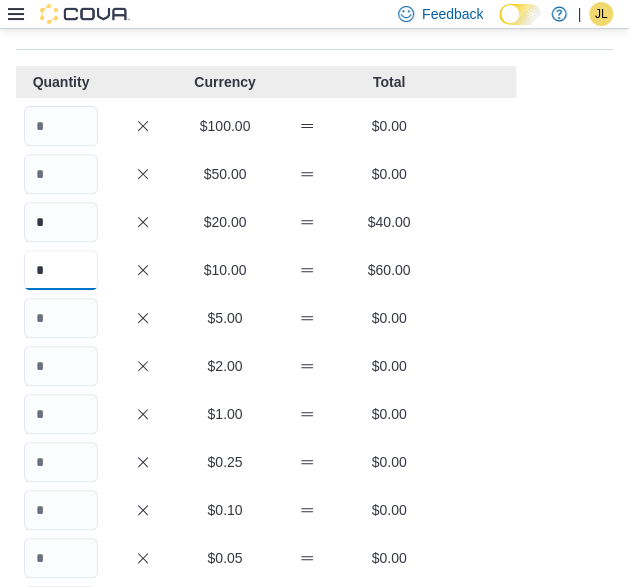 type on "*" 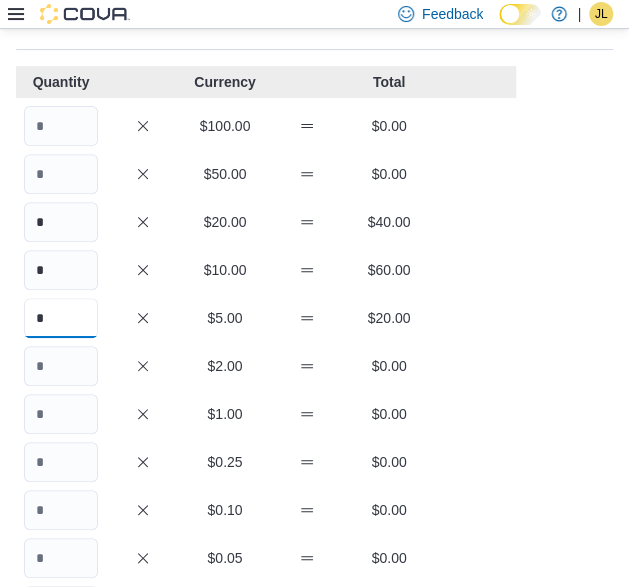 type on "*" 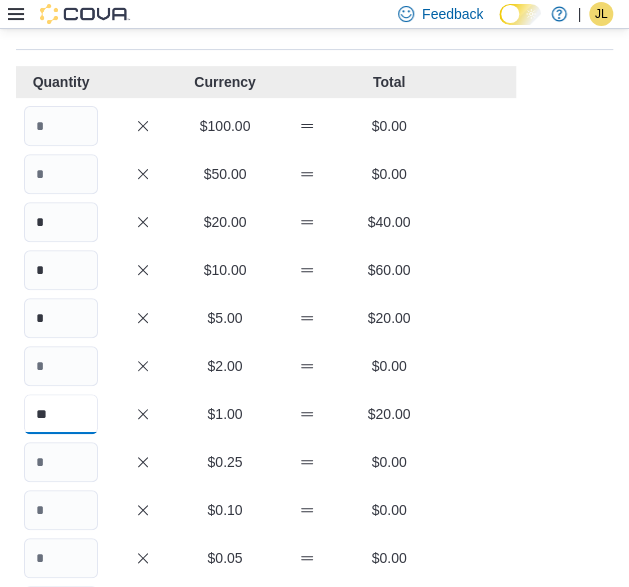 type on "**" 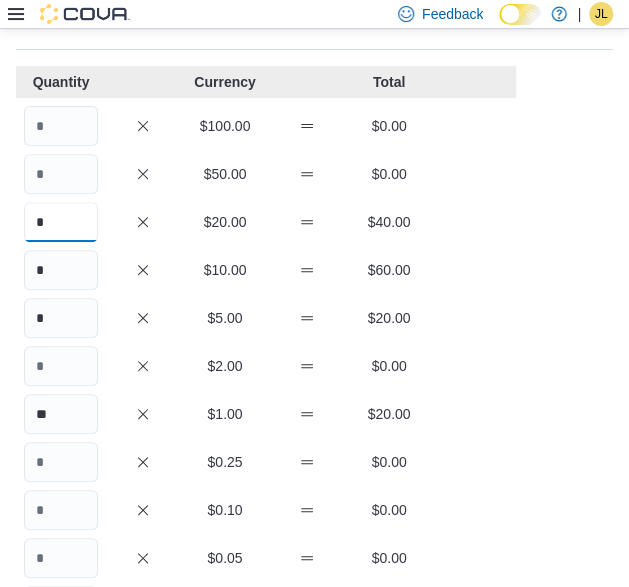 click on "*" at bounding box center [61, 222] 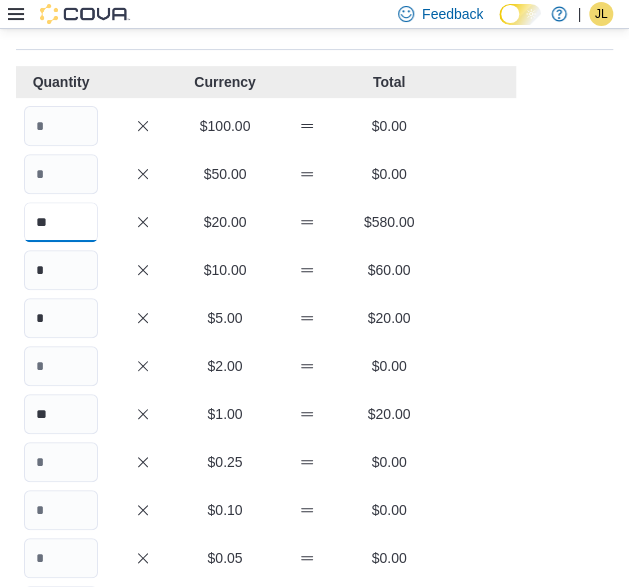 type on "**" 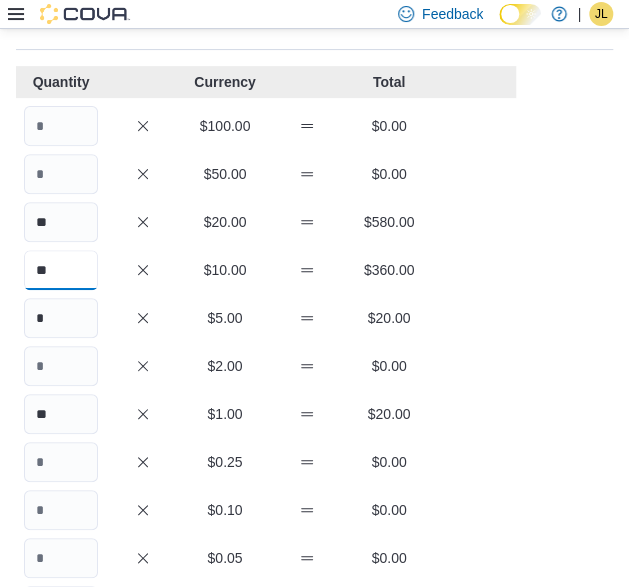 type on "**" 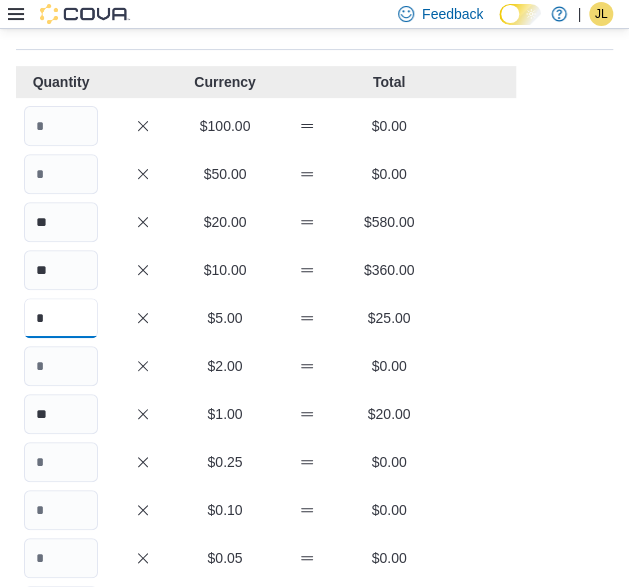 type on "*" 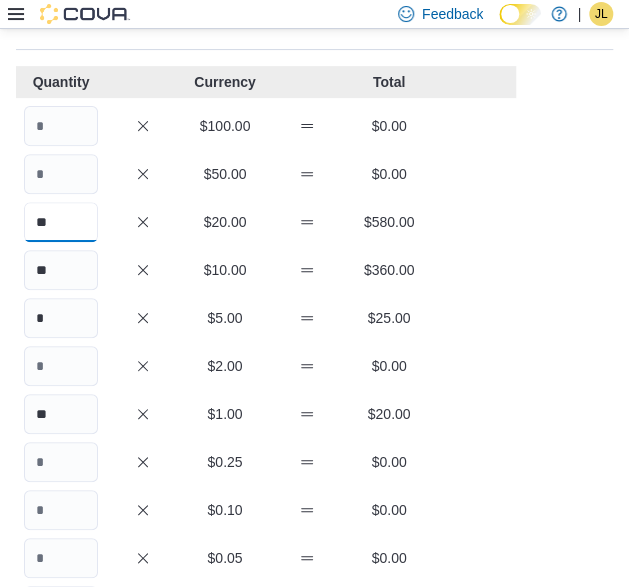 click on "**" at bounding box center (61, 222) 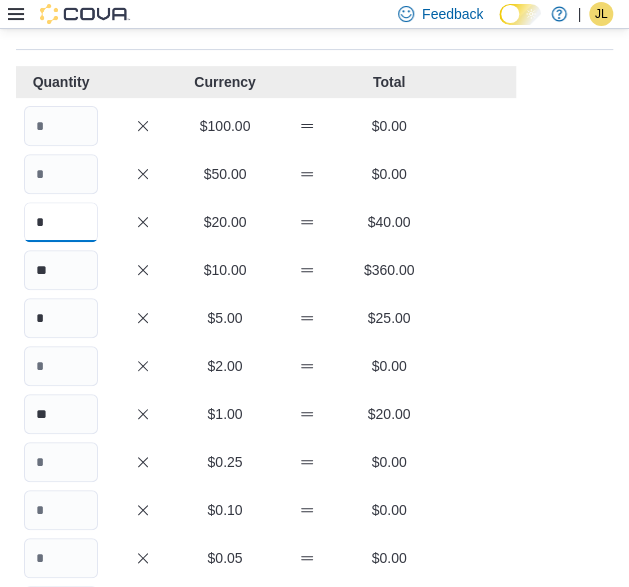 type on "*" 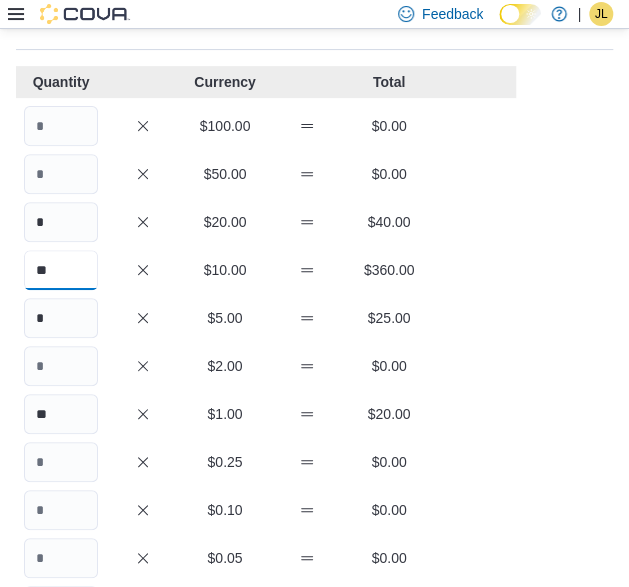 click on "**" at bounding box center (61, 270) 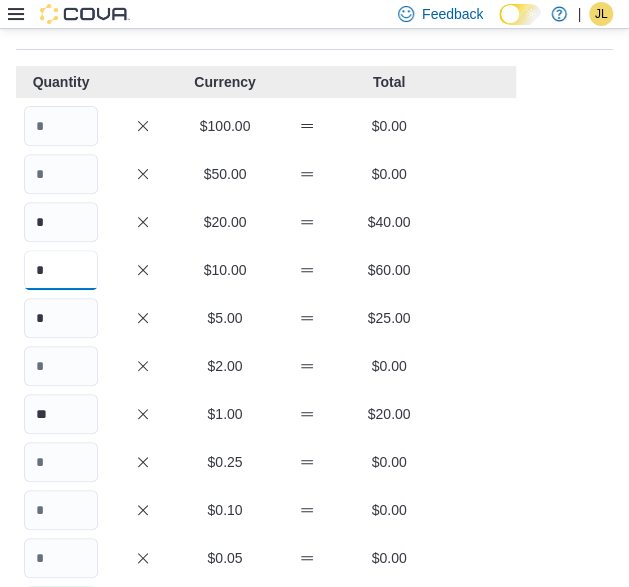 type on "*" 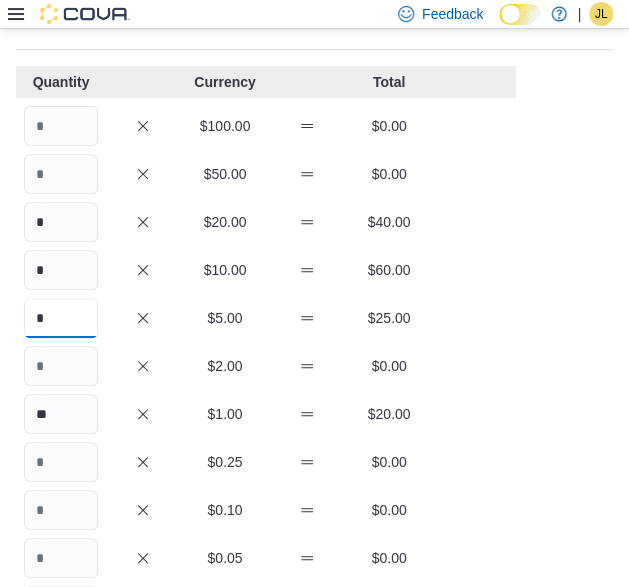 click on "*" at bounding box center (61, 318) 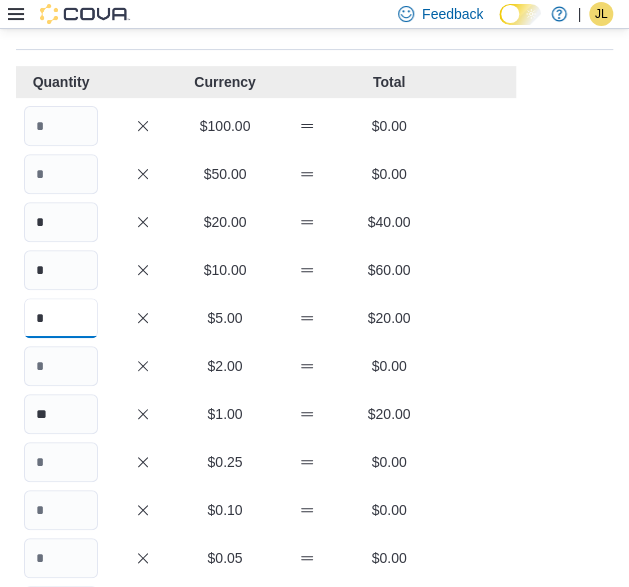 type on "*" 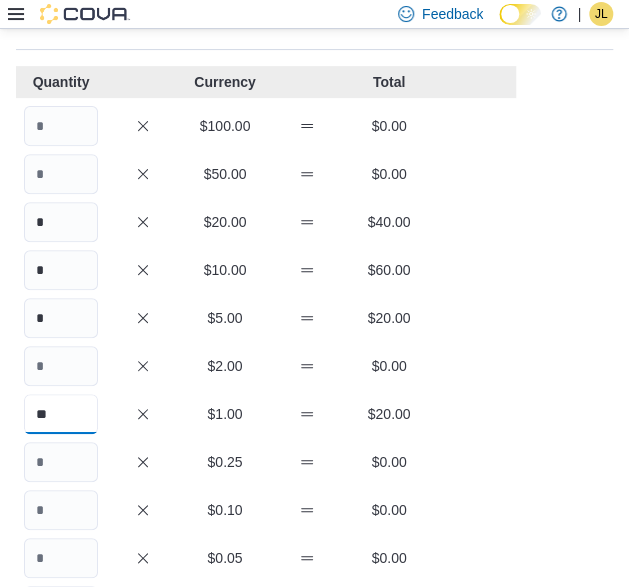 click on "**" at bounding box center (61, 414) 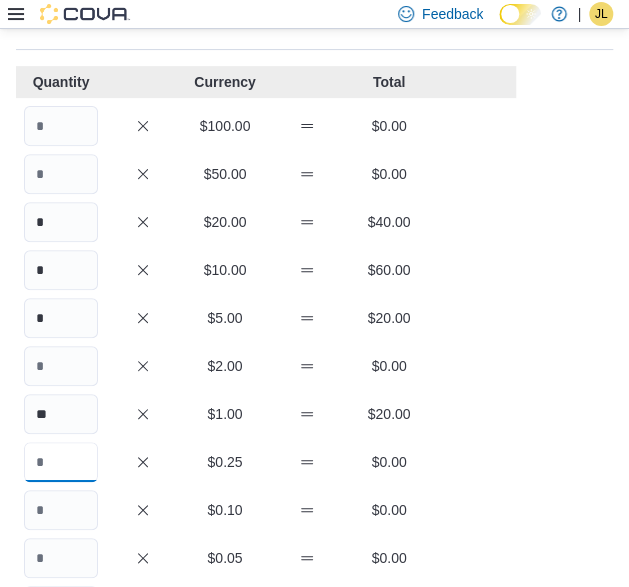 click at bounding box center (61, 462) 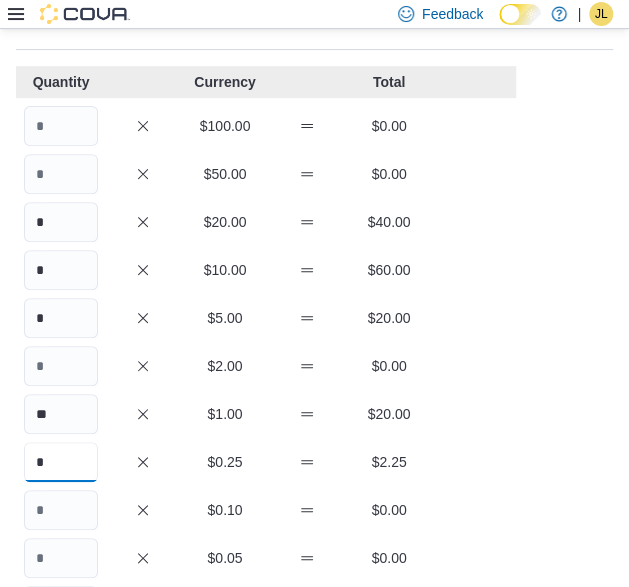 type on "*" 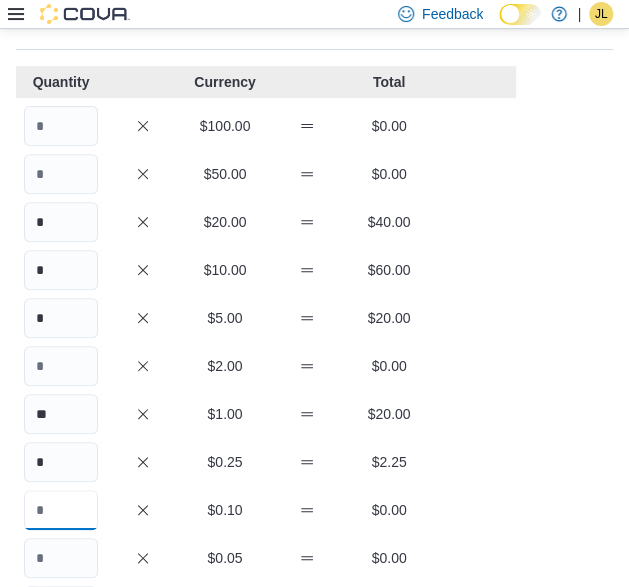 click at bounding box center [61, 510] 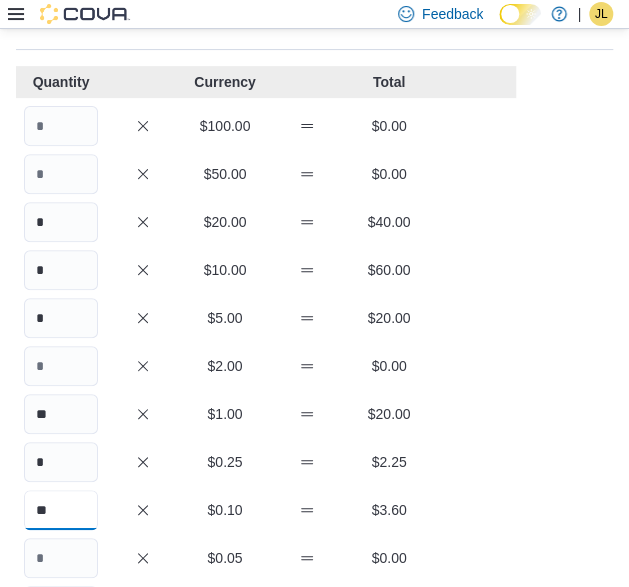 scroll, scrollTop: 300, scrollLeft: 0, axis: vertical 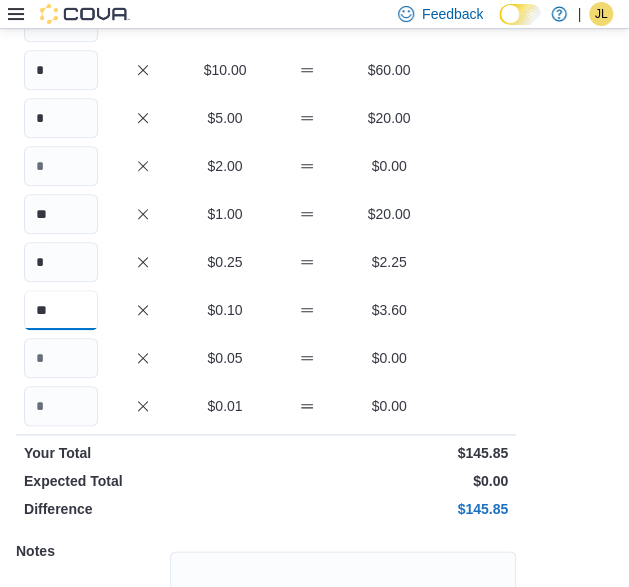 type on "**" 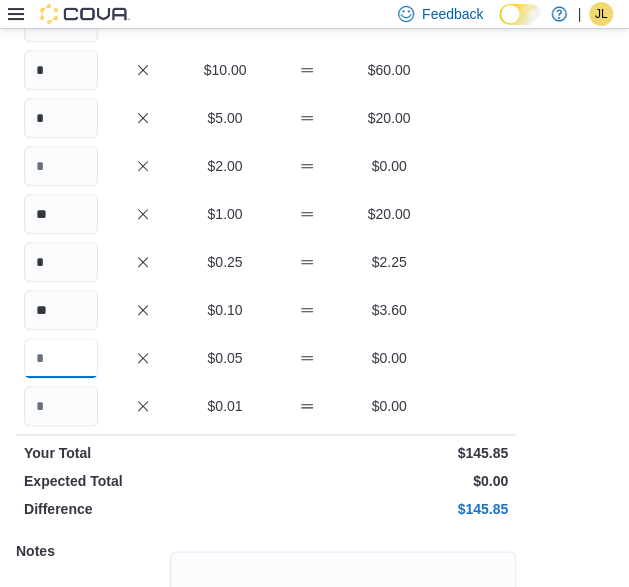 click at bounding box center (61, 358) 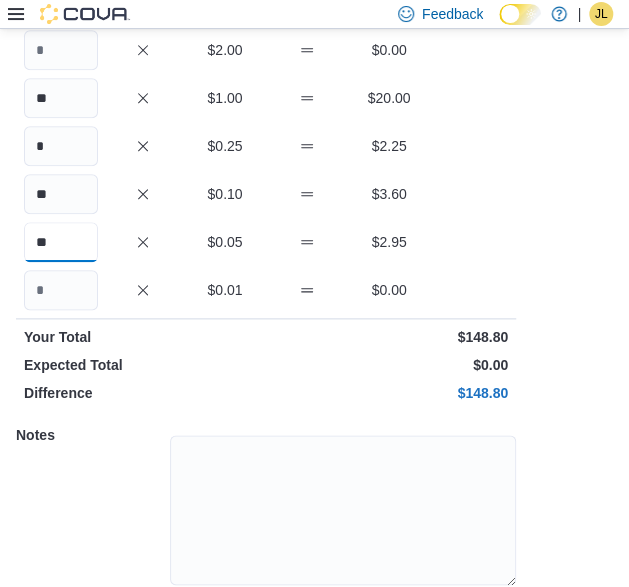 scroll, scrollTop: 489, scrollLeft: 0, axis: vertical 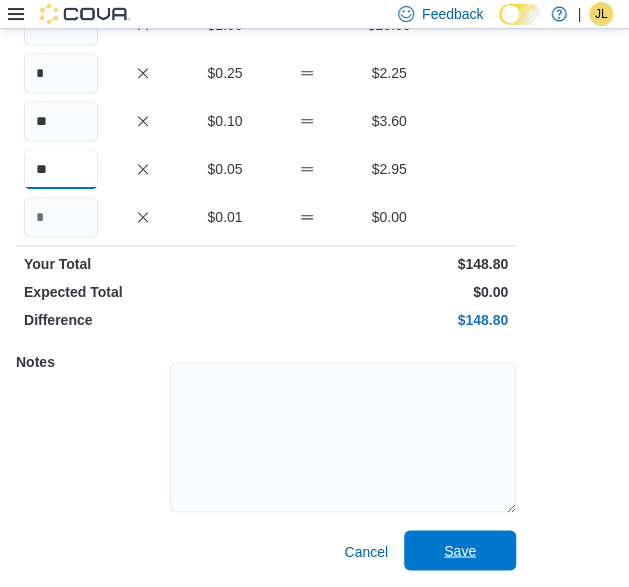 type on "**" 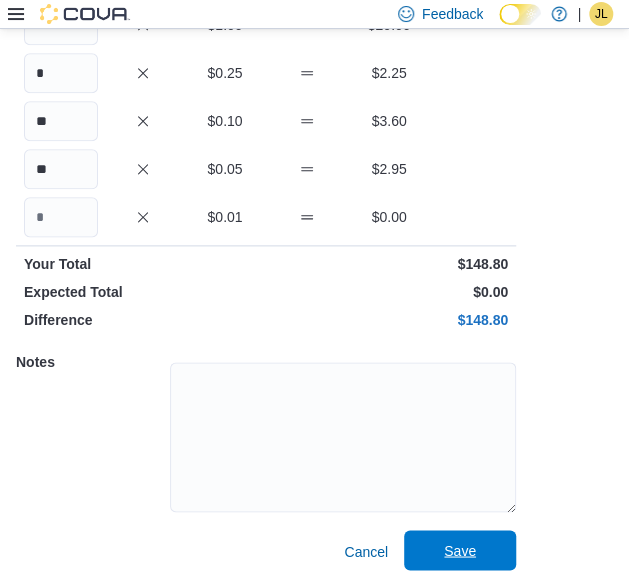 click on "Save" at bounding box center (460, 550) 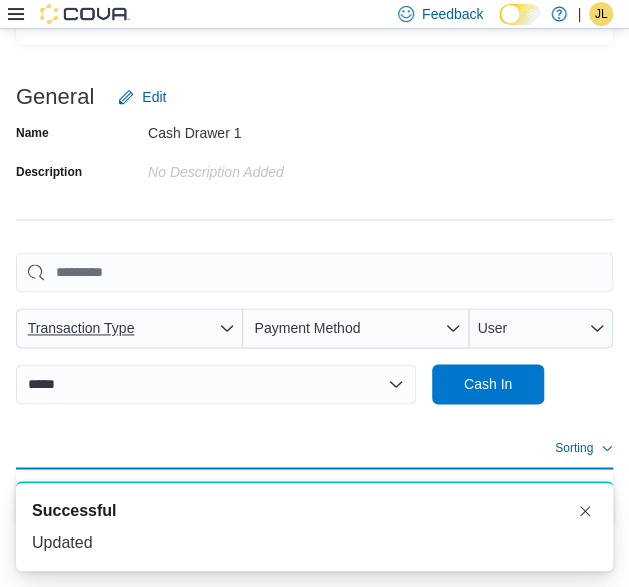 scroll, scrollTop: 536, scrollLeft: 0, axis: vertical 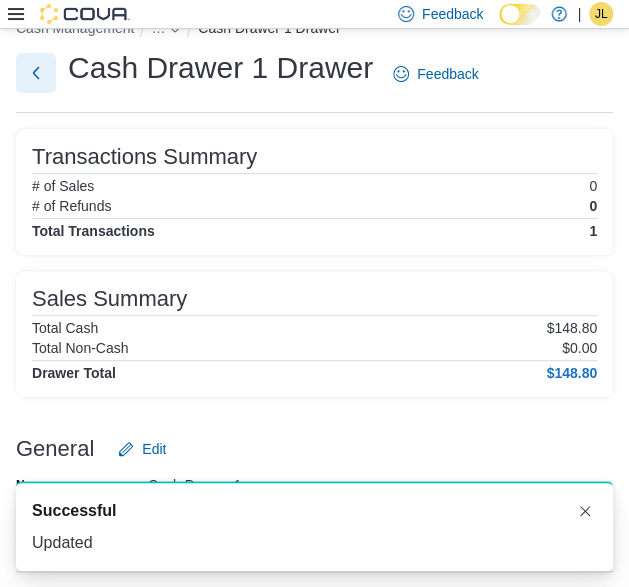 click at bounding box center [36, 73] 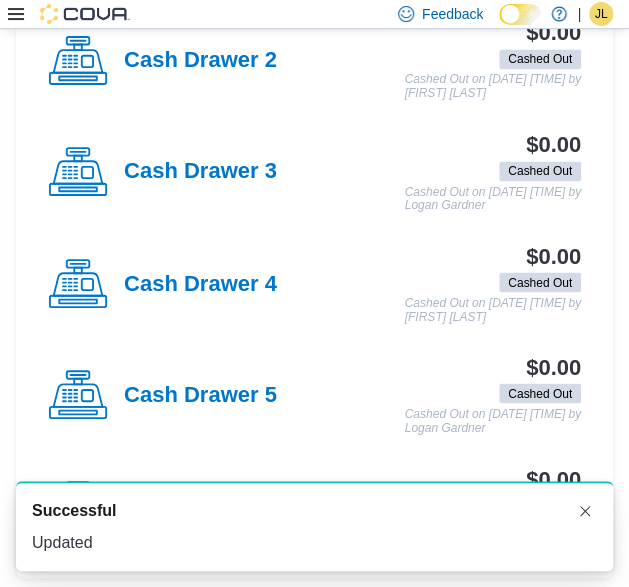 scroll, scrollTop: 766, scrollLeft: 0, axis: vertical 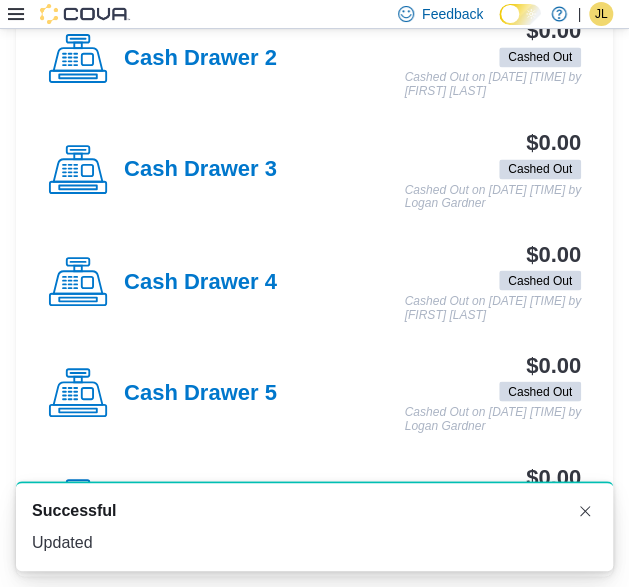 click on "Cash Drawer 3" at bounding box center [200, 170] 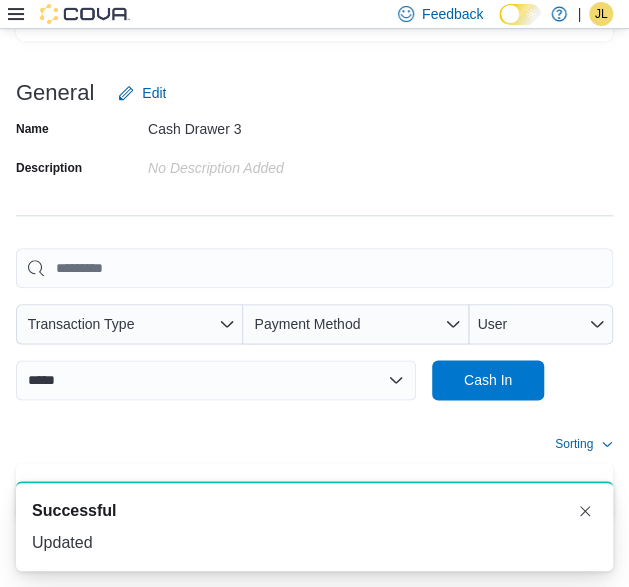 scroll, scrollTop: 437, scrollLeft: 0, axis: vertical 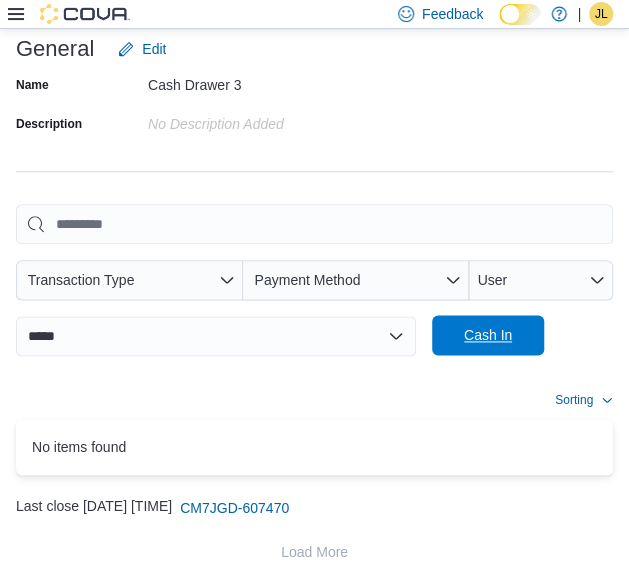 click on "Cash In" at bounding box center [488, 335] 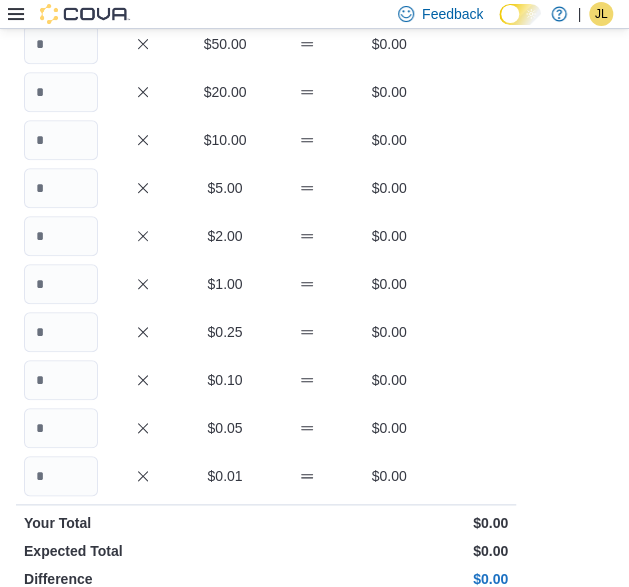 scroll, scrollTop: 116, scrollLeft: 0, axis: vertical 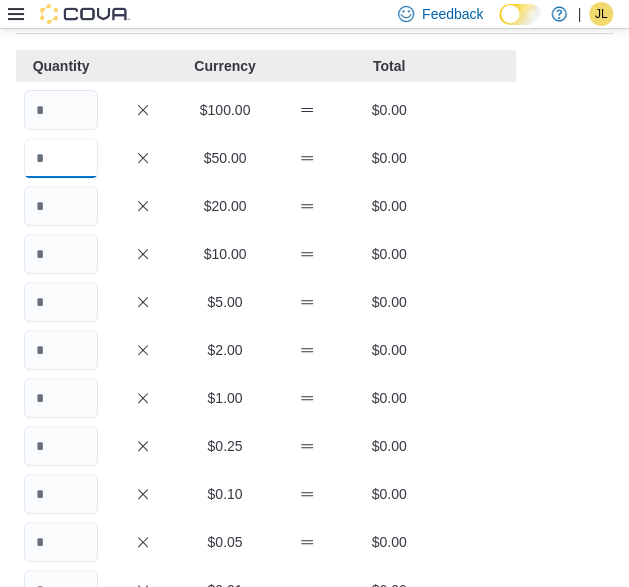 click at bounding box center [61, 158] 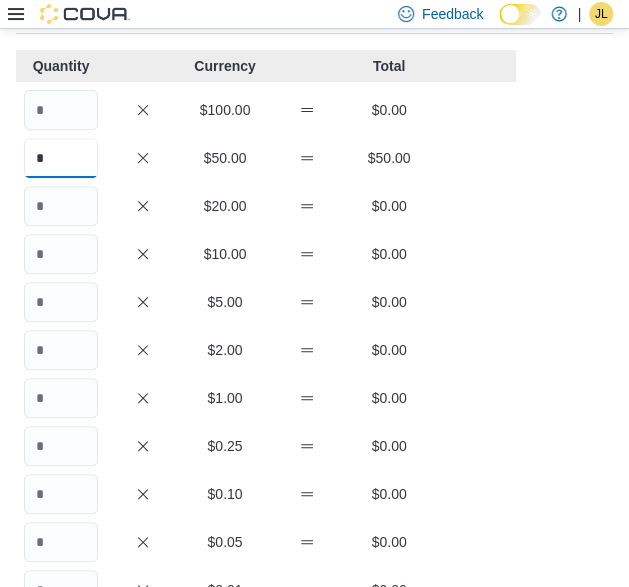 type on "*" 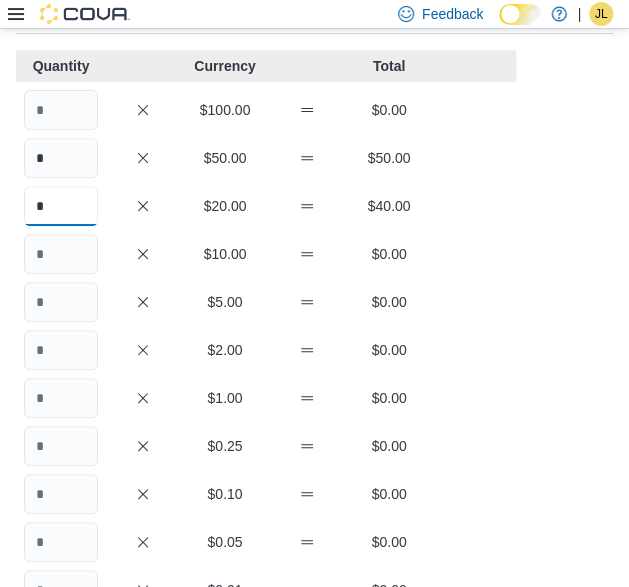type on "*" 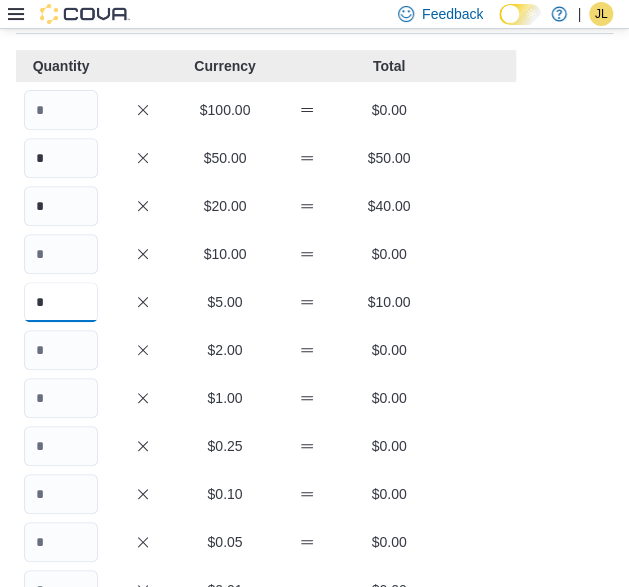 type on "*" 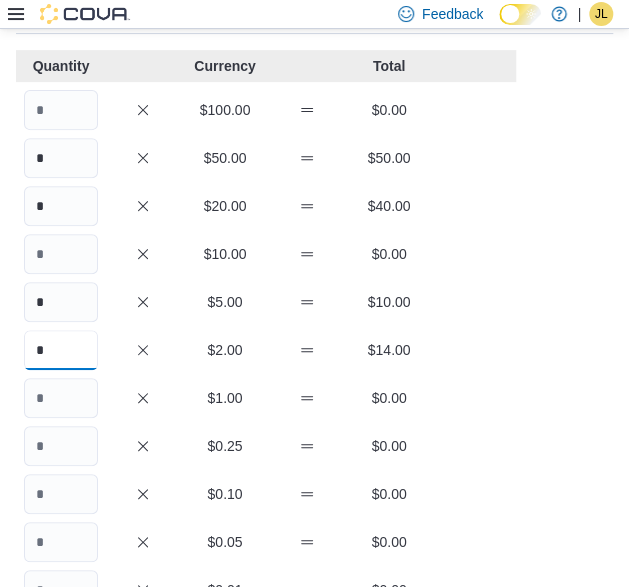 type on "*" 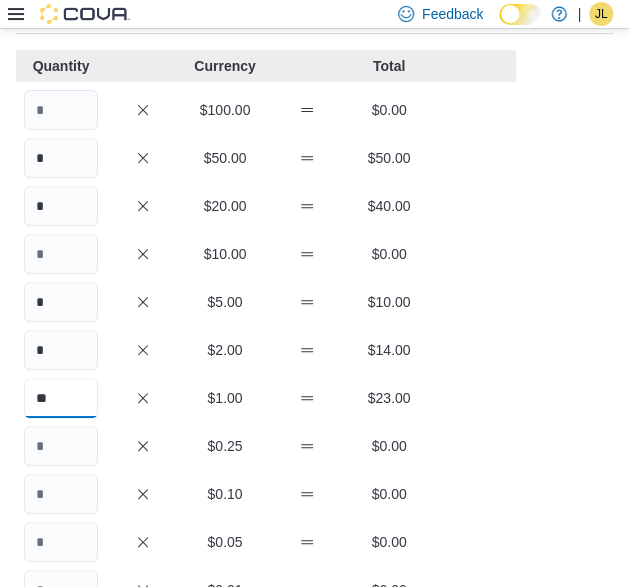 type on "**" 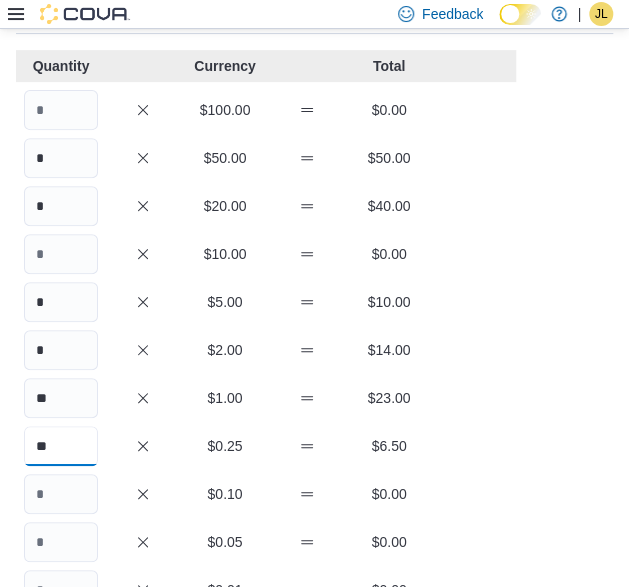 type on "**" 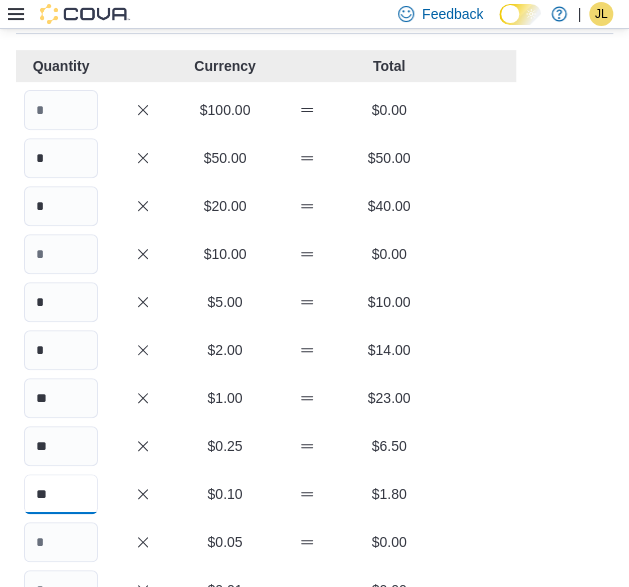 type on "**" 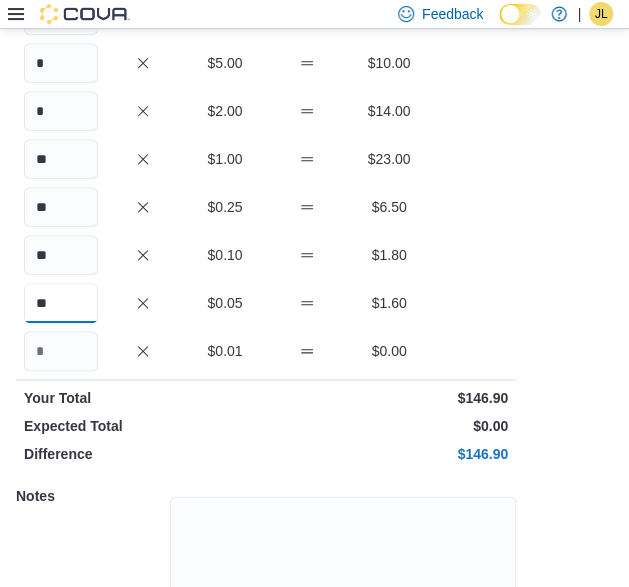 scroll, scrollTop: 489, scrollLeft: 0, axis: vertical 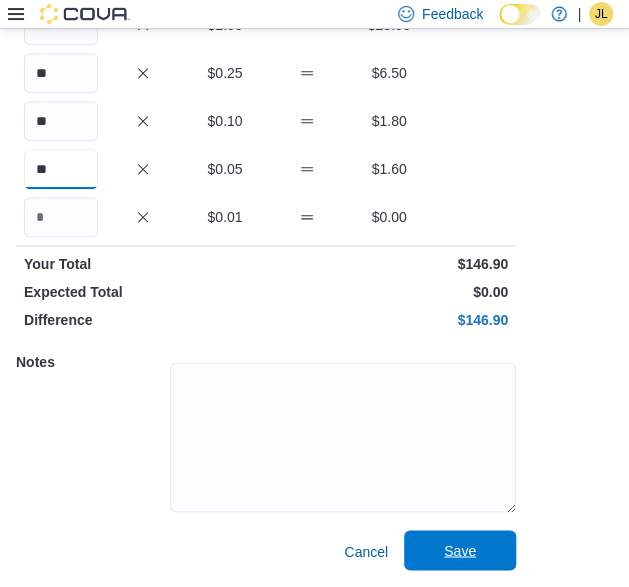 type on "**" 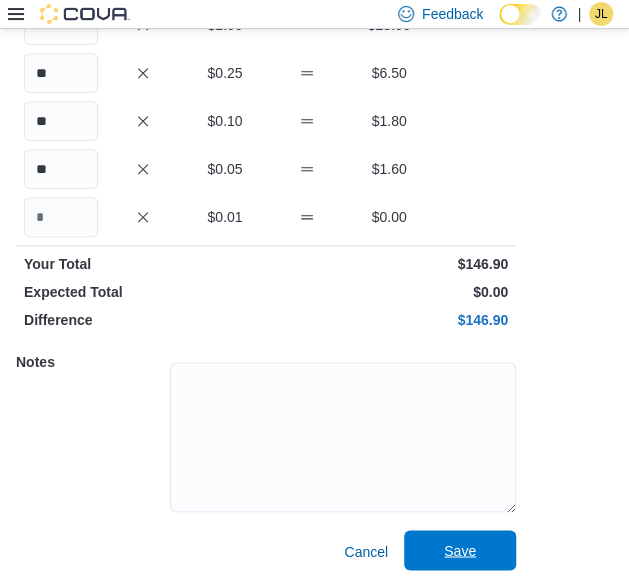click on "Save" at bounding box center (460, 550) 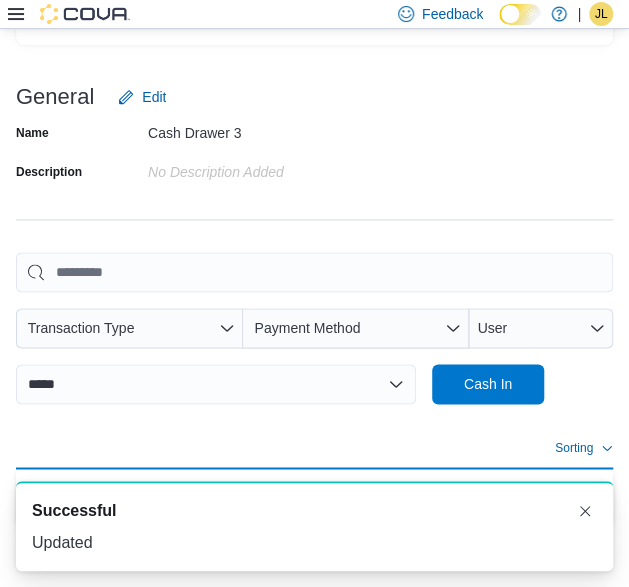 scroll, scrollTop: 536, scrollLeft: 0, axis: vertical 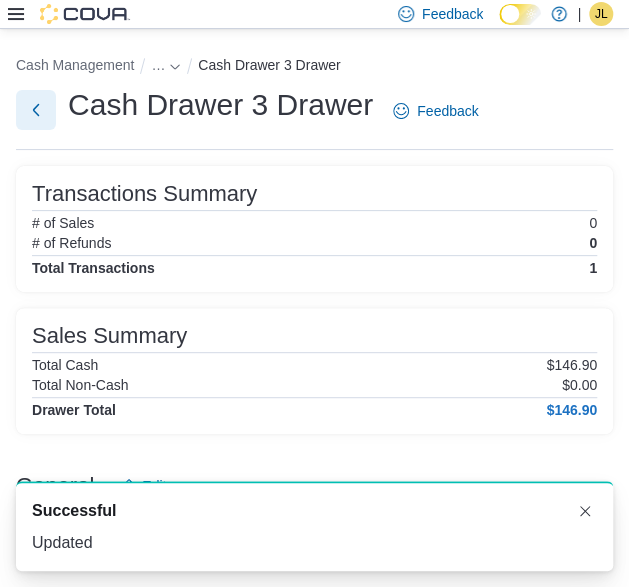 click at bounding box center (36, 110) 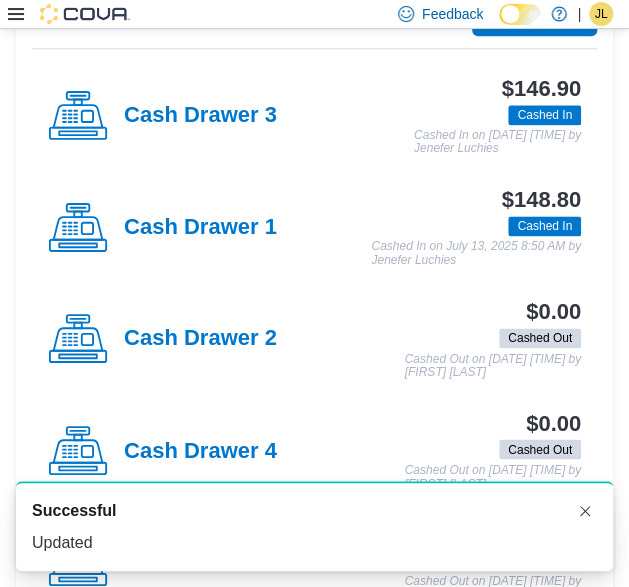 scroll, scrollTop: 766, scrollLeft: 0, axis: vertical 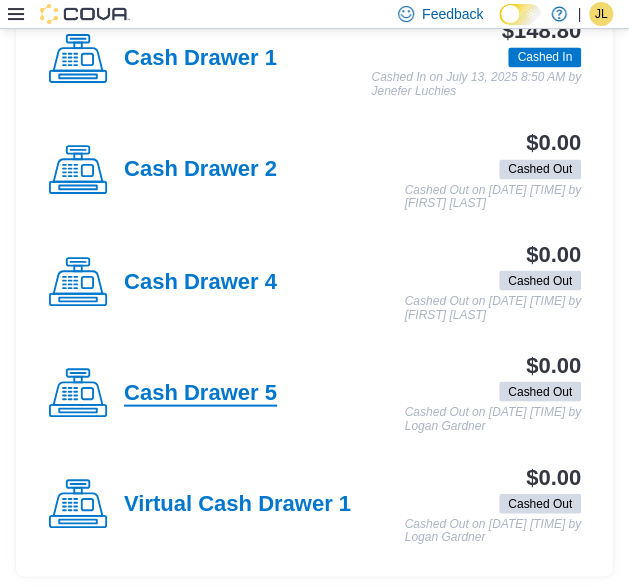 click on "Cash Drawer 5" at bounding box center [200, 393] 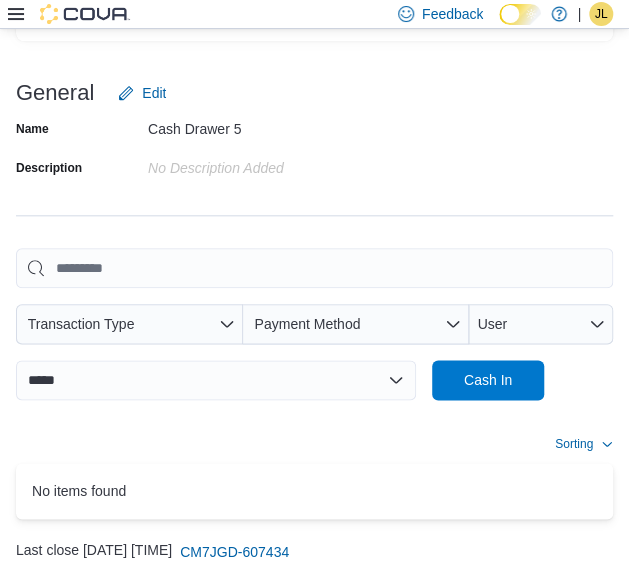scroll, scrollTop: 437, scrollLeft: 0, axis: vertical 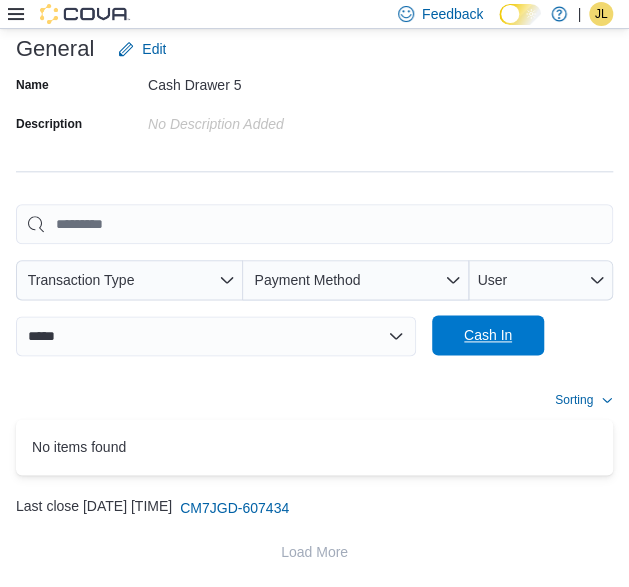 click on "Cash In" at bounding box center [488, 335] 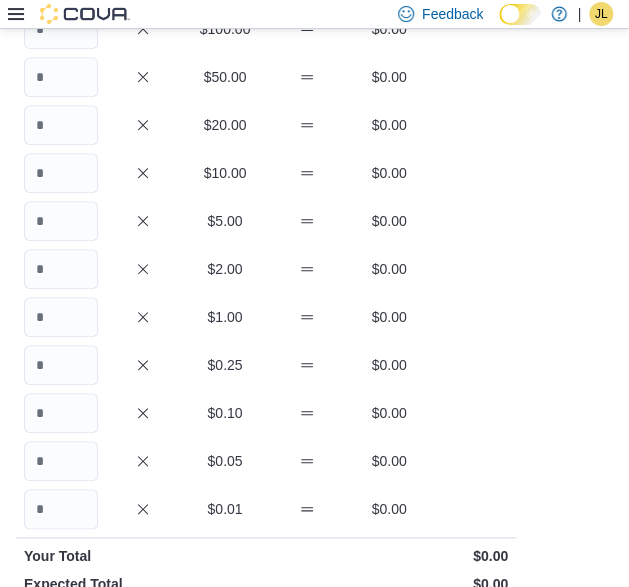 scroll, scrollTop: 116, scrollLeft: 0, axis: vertical 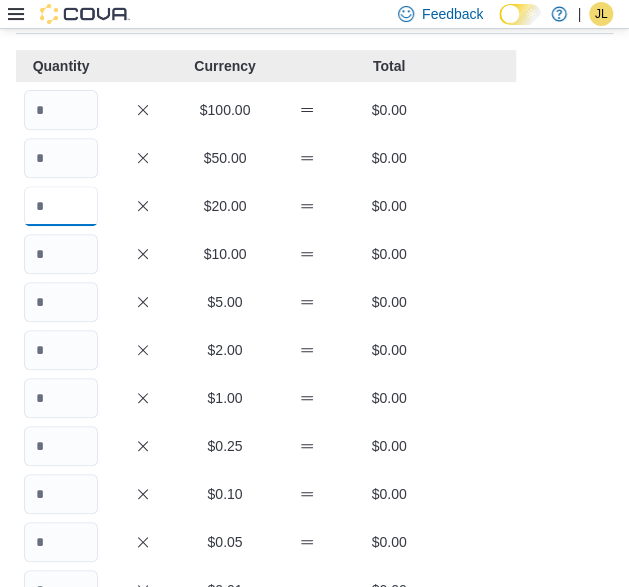 click at bounding box center [61, 206] 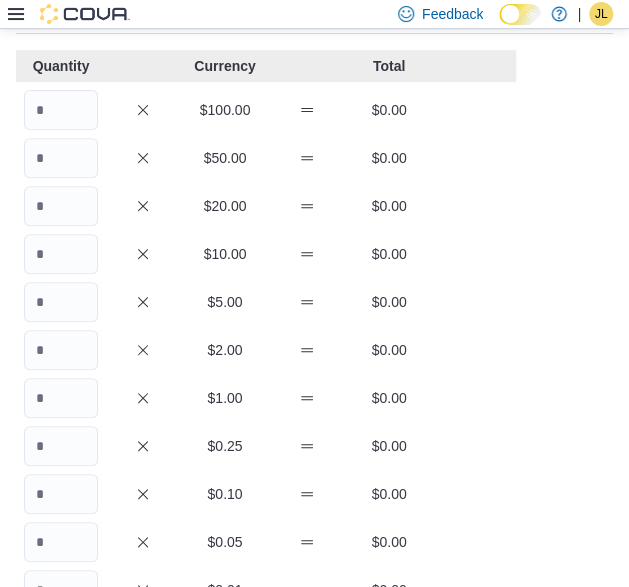 click on "$20.00" at bounding box center (225, 206) 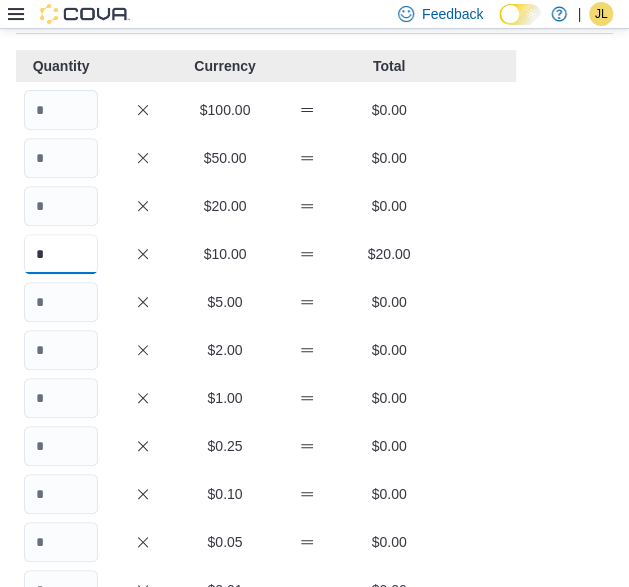 type on "*" 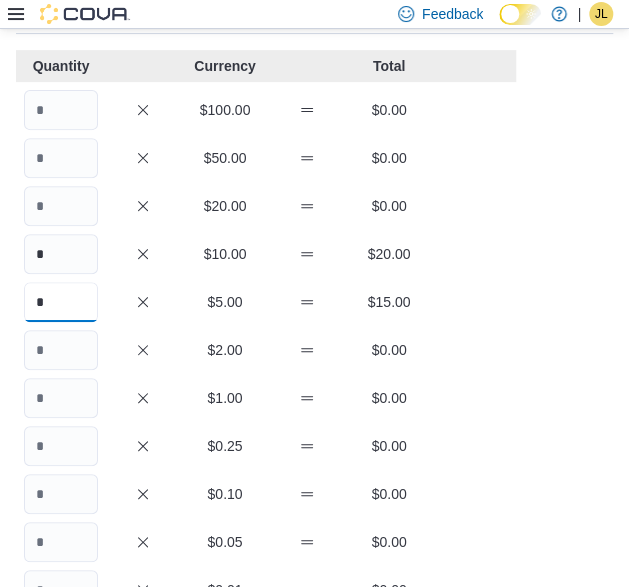 type on "*" 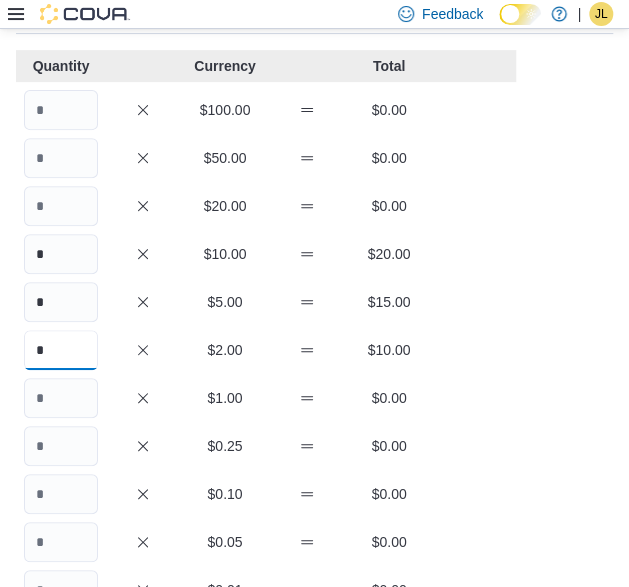 type on "*" 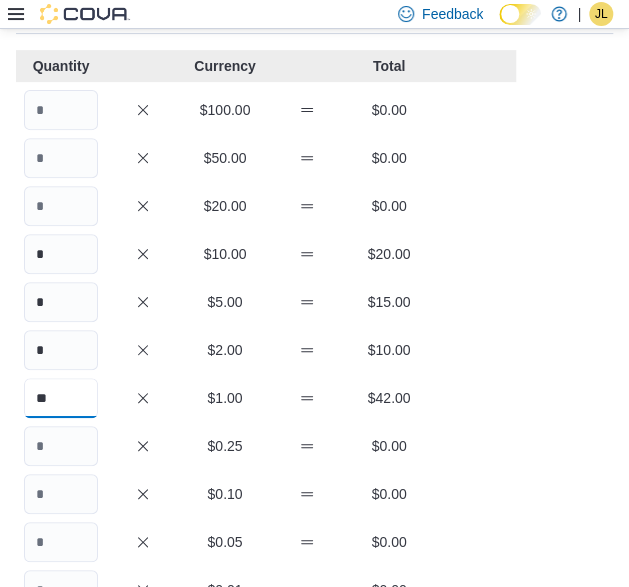 type on "**" 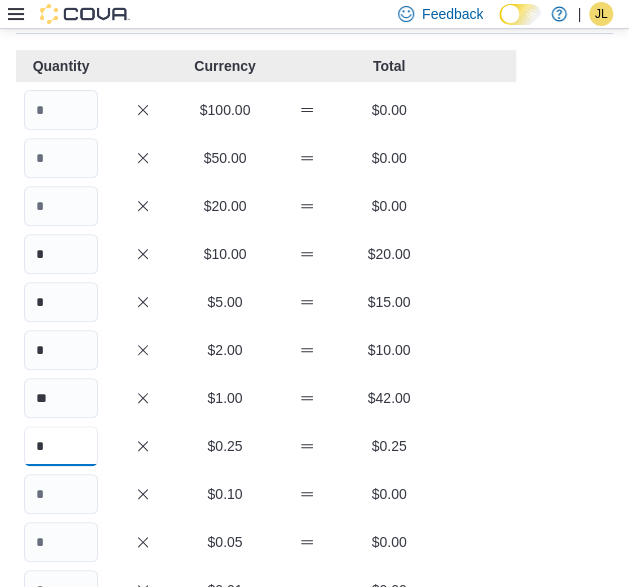 type on "*" 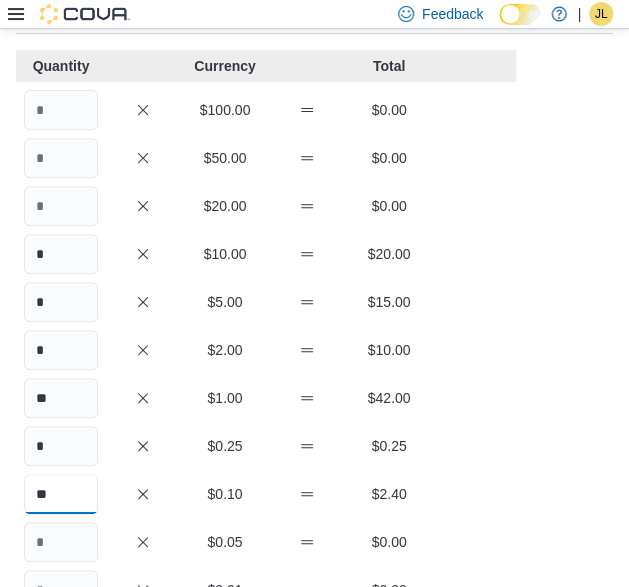 type on "**" 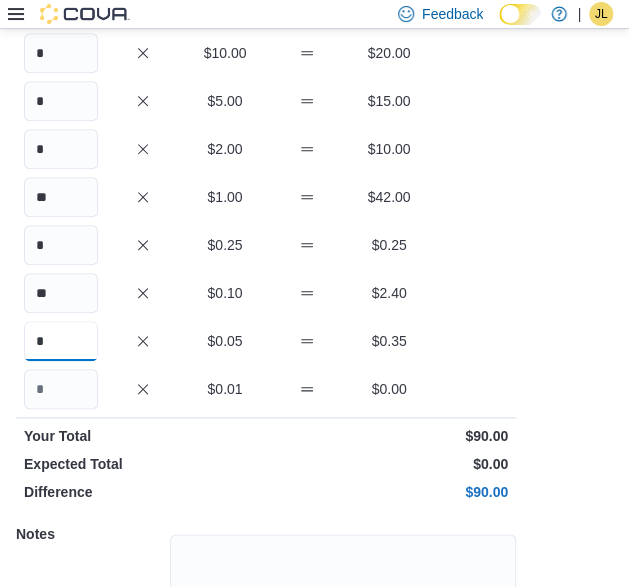 scroll, scrollTop: 116, scrollLeft: 0, axis: vertical 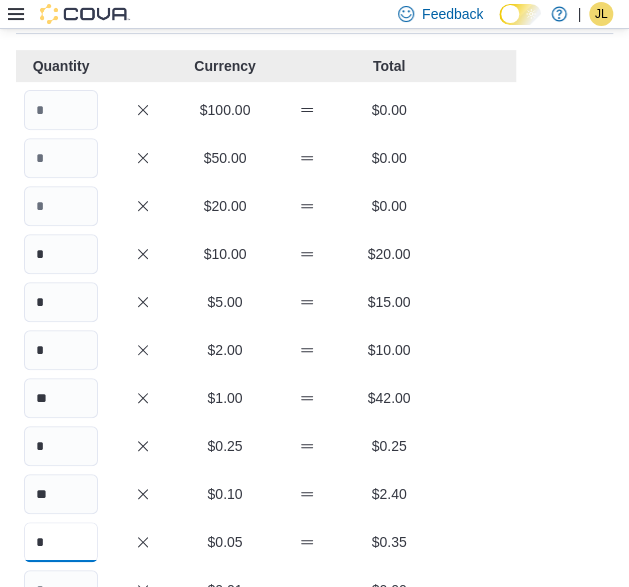 type on "*" 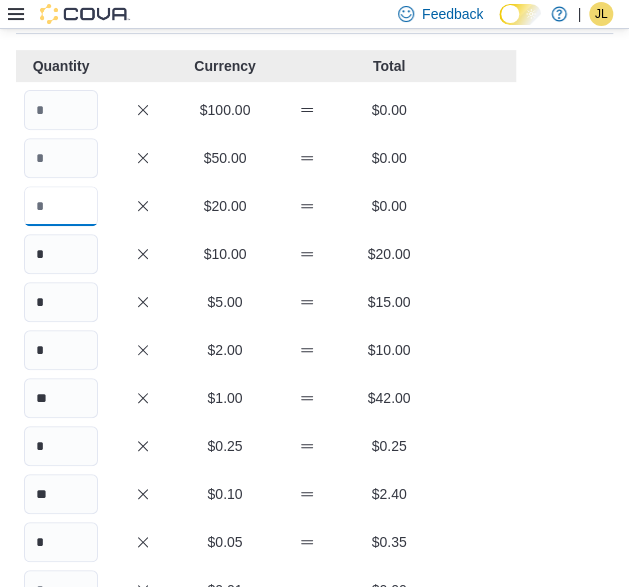 click at bounding box center [61, 206] 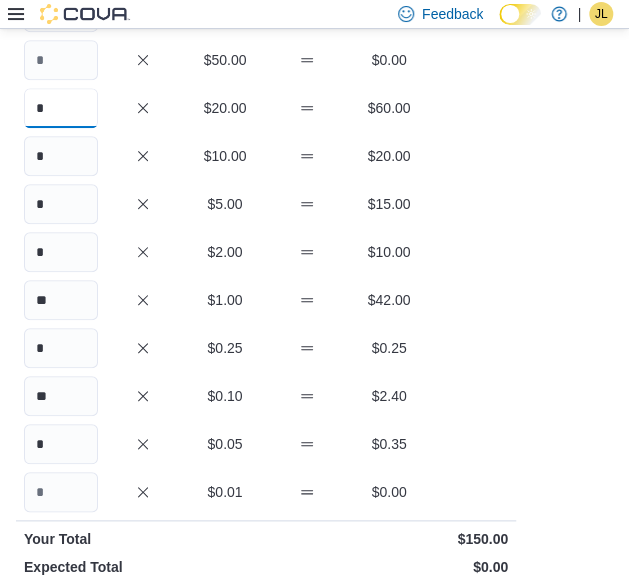 scroll, scrollTop: 489, scrollLeft: 0, axis: vertical 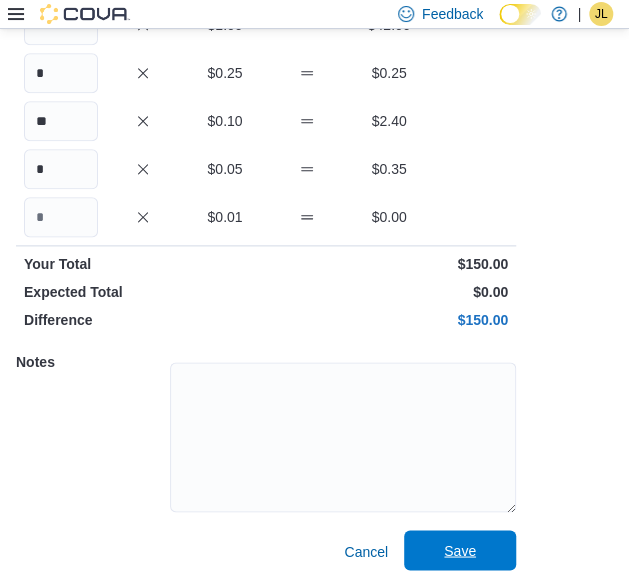 type on "*" 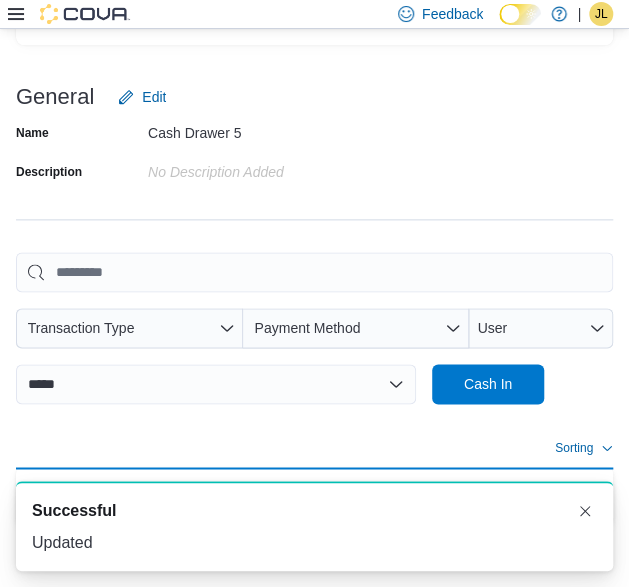 scroll, scrollTop: 536, scrollLeft: 0, axis: vertical 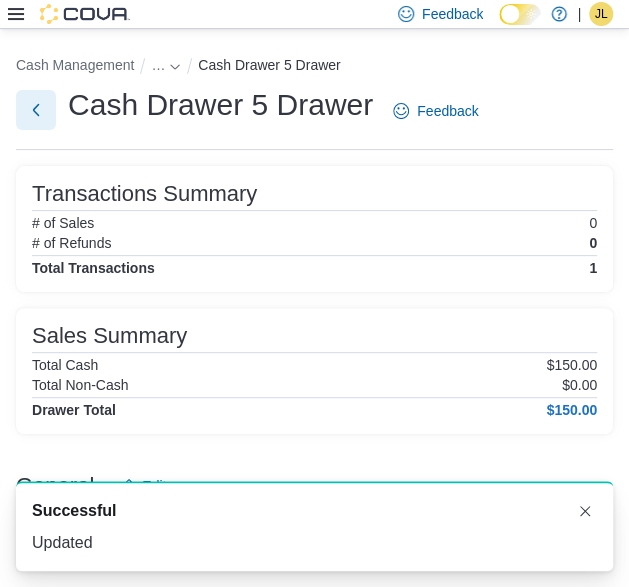 click at bounding box center (36, 110) 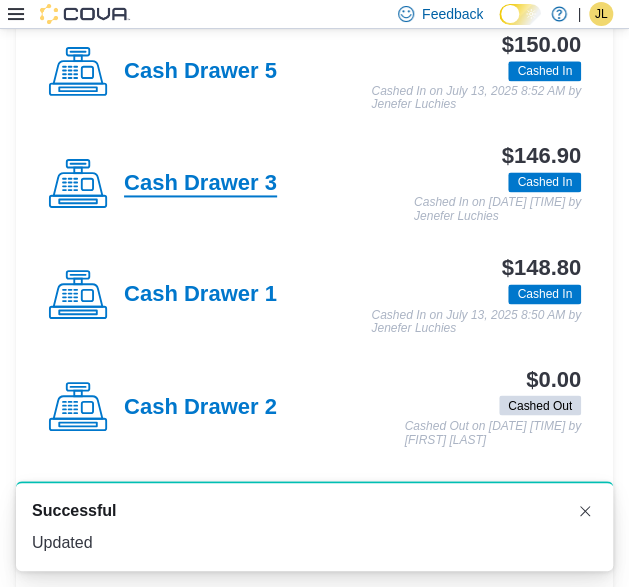 scroll, scrollTop: 766, scrollLeft: 0, axis: vertical 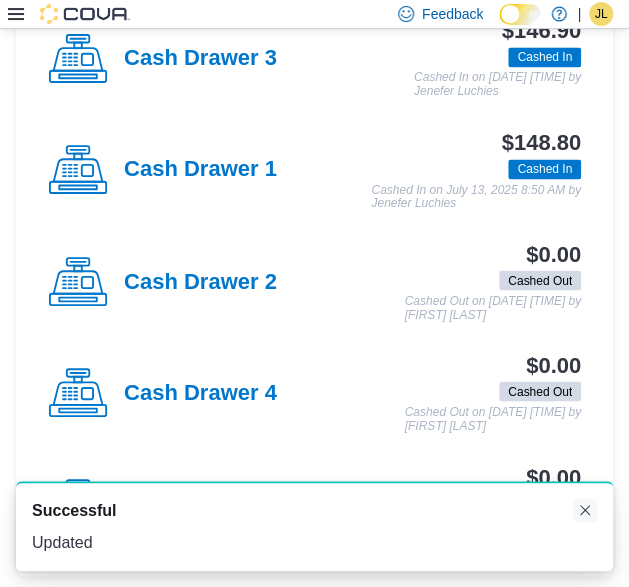 click at bounding box center (585, 510) 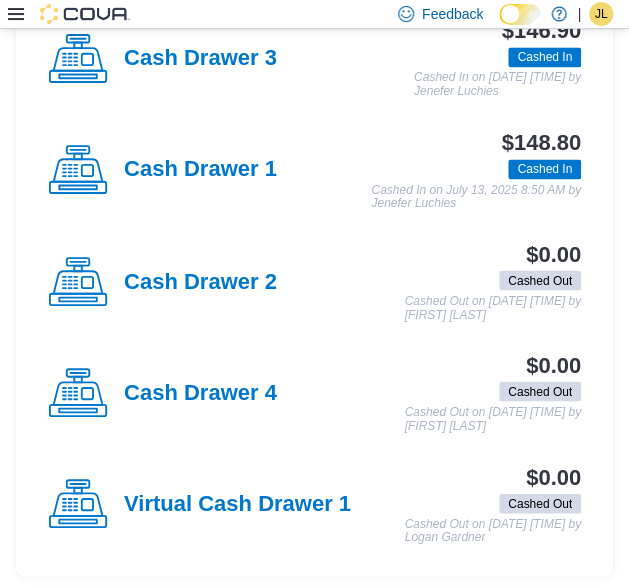 click on "Virtual Cash Drawer 1" at bounding box center [237, 504] 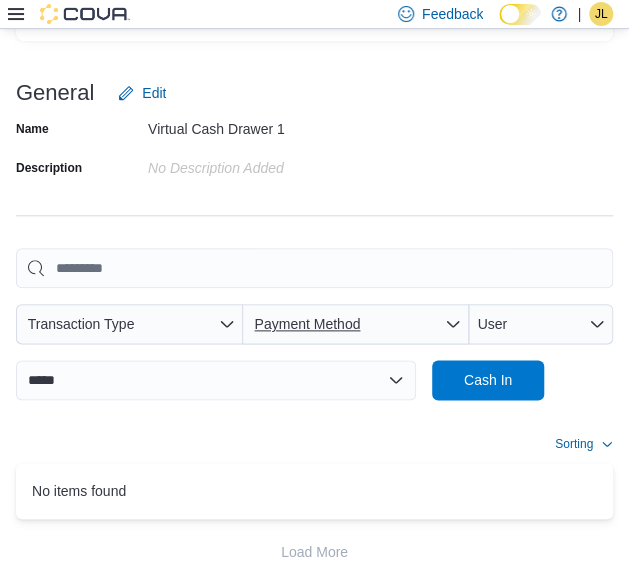 scroll, scrollTop: 437, scrollLeft: 0, axis: vertical 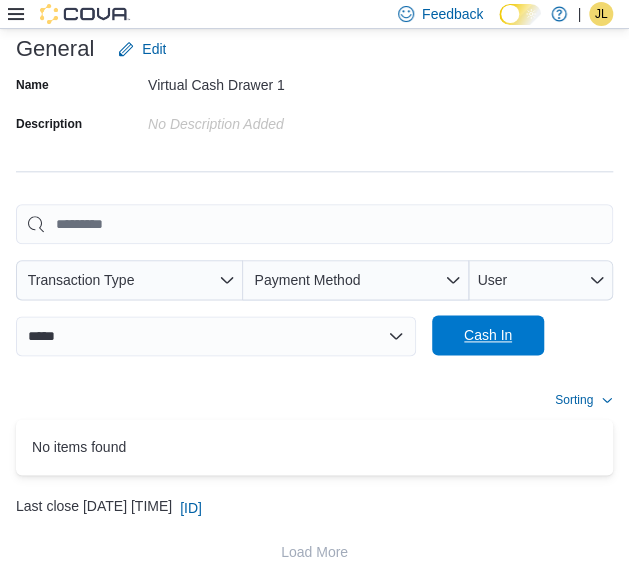 click on "**********" at bounding box center (314, 343) 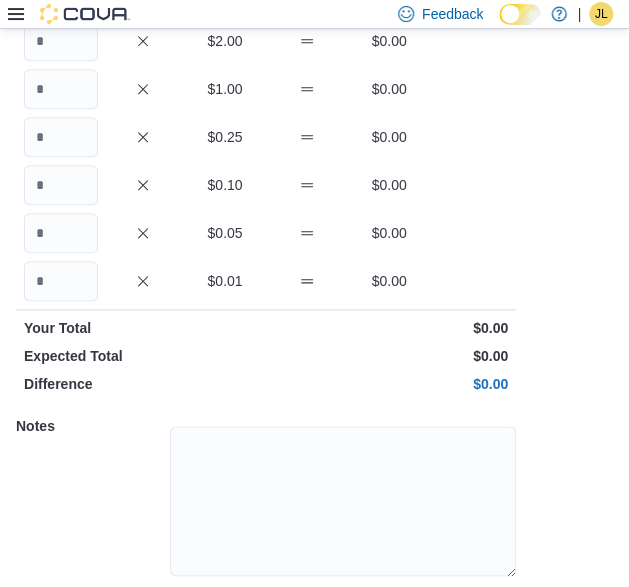 scroll, scrollTop: 489, scrollLeft: 0, axis: vertical 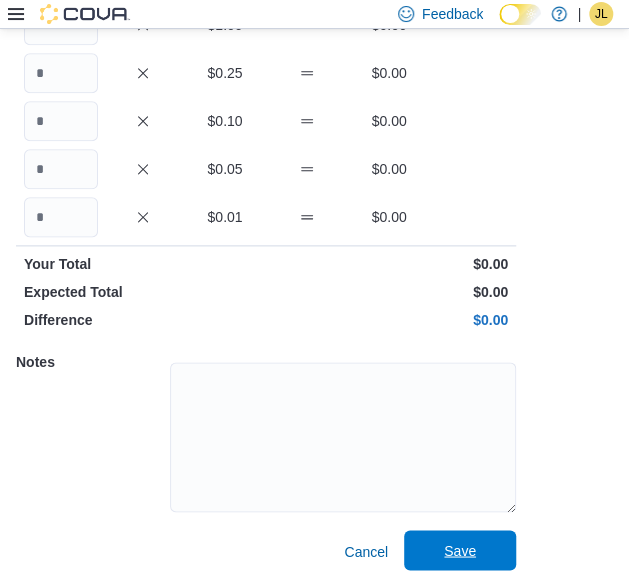 click on "Save" at bounding box center (460, 550) 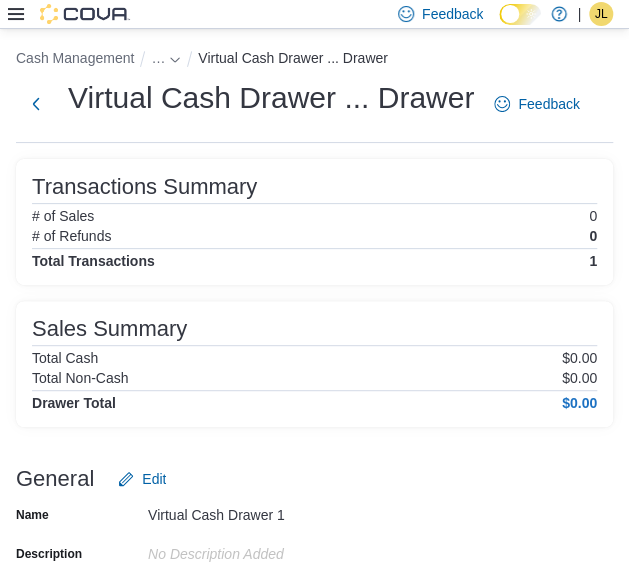 scroll, scrollTop: 0, scrollLeft: 0, axis: both 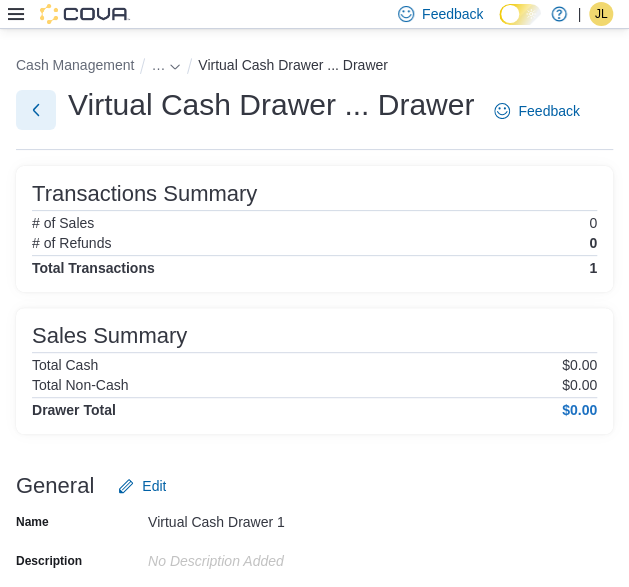 click at bounding box center [36, 110] 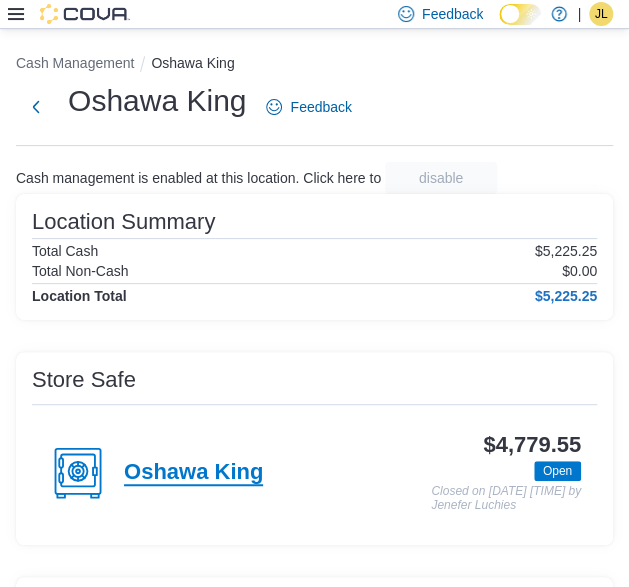 click on "Oshawa King" at bounding box center [193, 473] 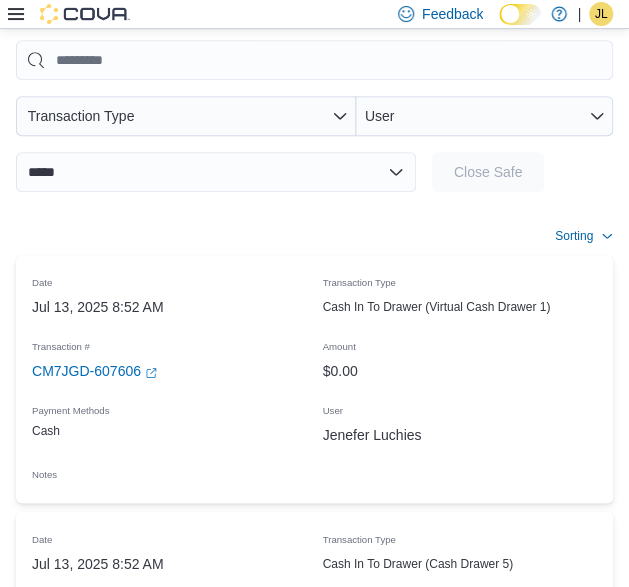 scroll, scrollTop: 300, scrollLeft: 0, axis: vertical 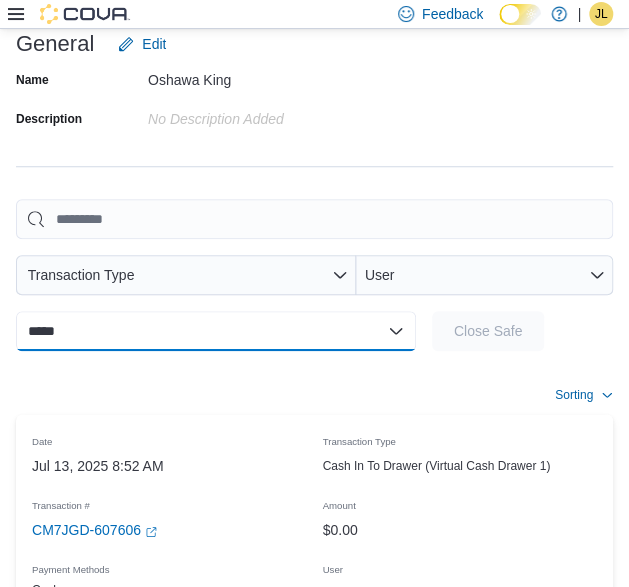 click on "**********" at bounding box center [216, 331] 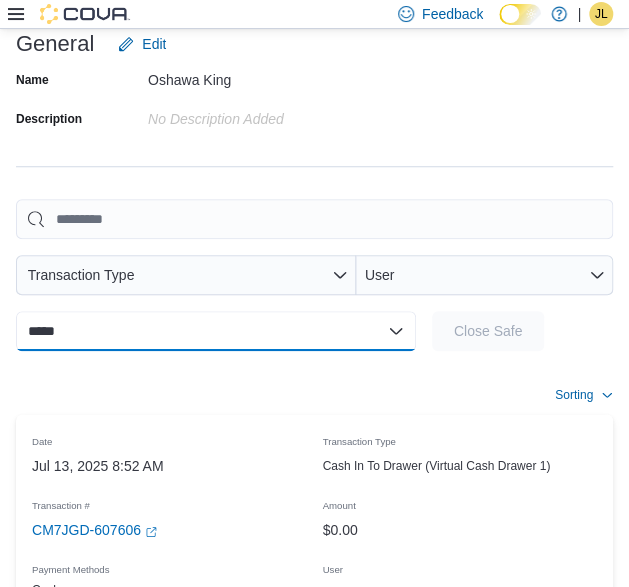 select on "**********" 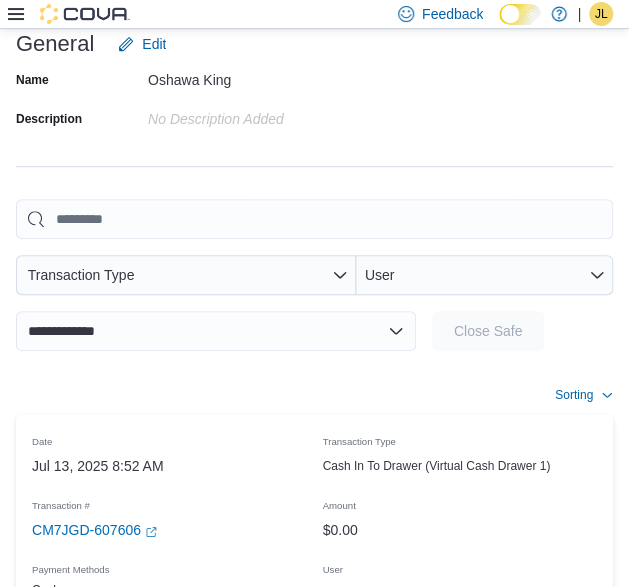 click on "**********" at bounding box center [216, 331] 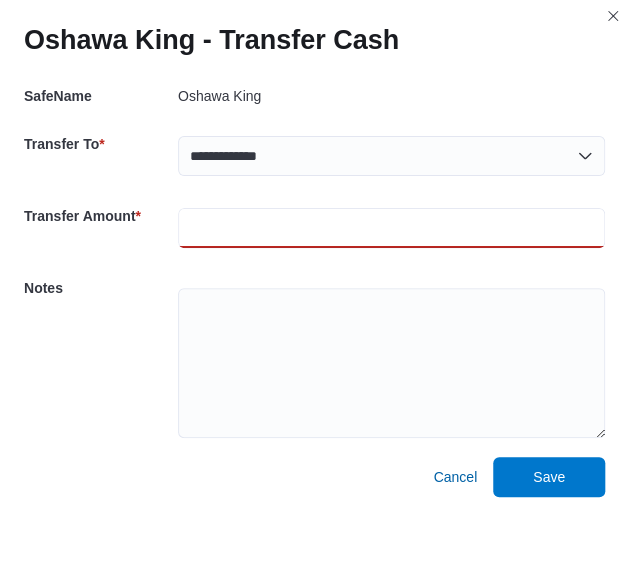 click at bounding box center [391, 228] 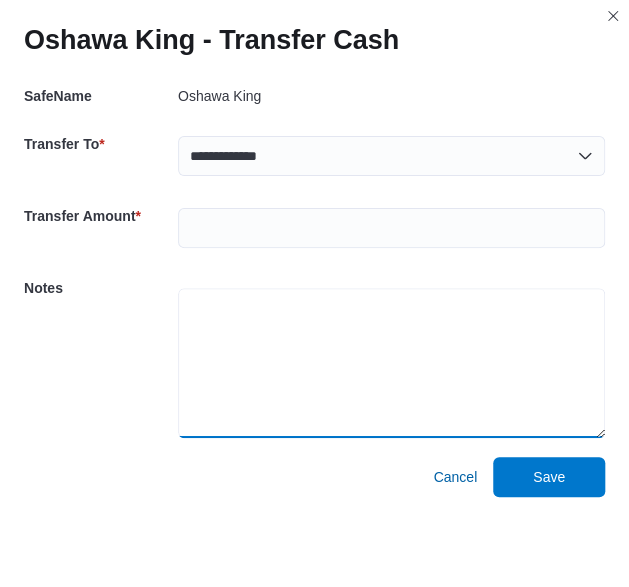 click at bounding box center (391, 363) 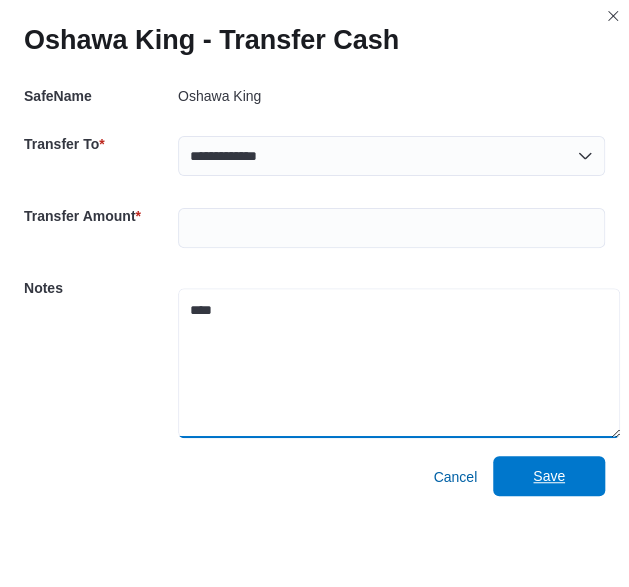 type on "****" 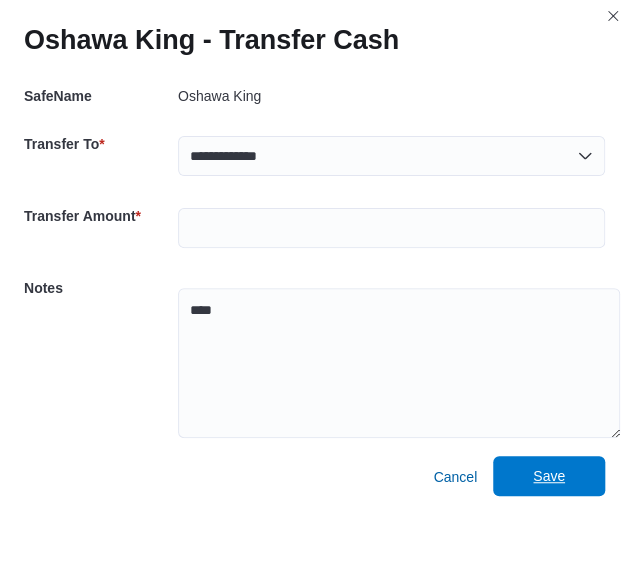 click on "Save" at bounding box center (549, 476) 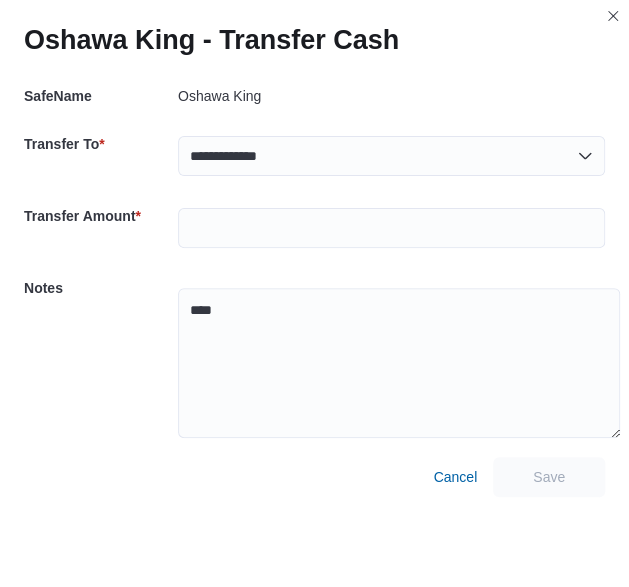 scroll, scrollTop: 0, scrollLeft: 0, axis: both 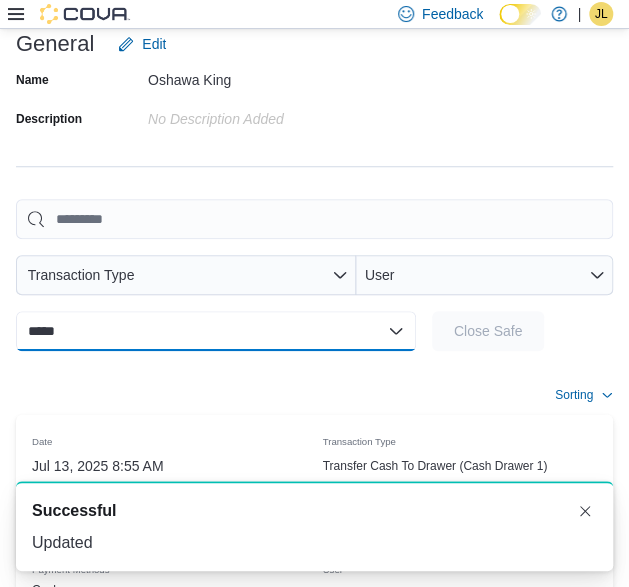 click on "**********" at bounding box center [216, 331] 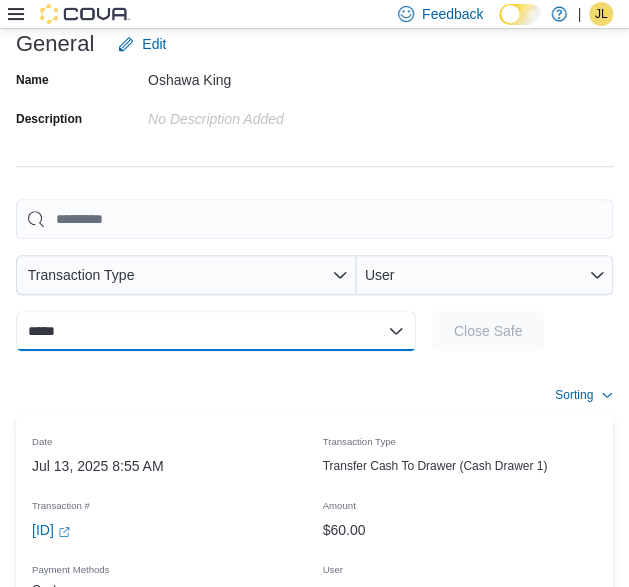 select on "**********" 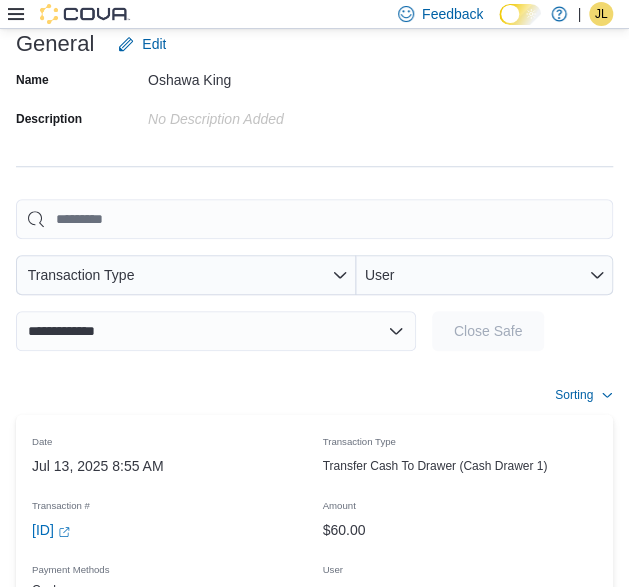 click on "**********" at bounding box center [216, 331] 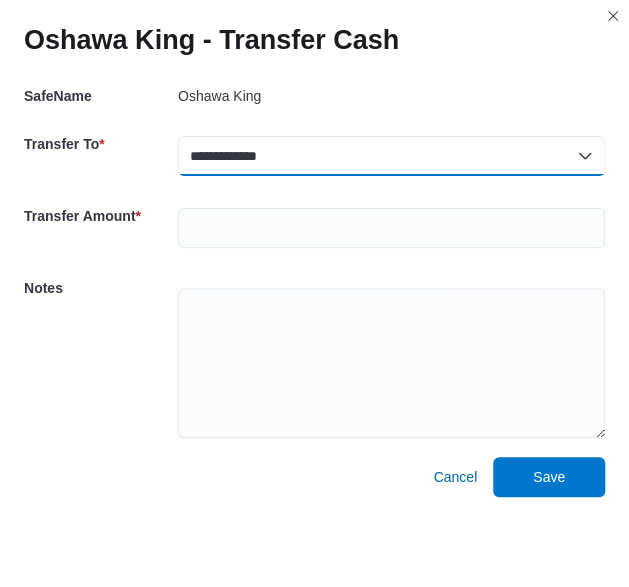click on "**********" at bounding box center (391, 156) 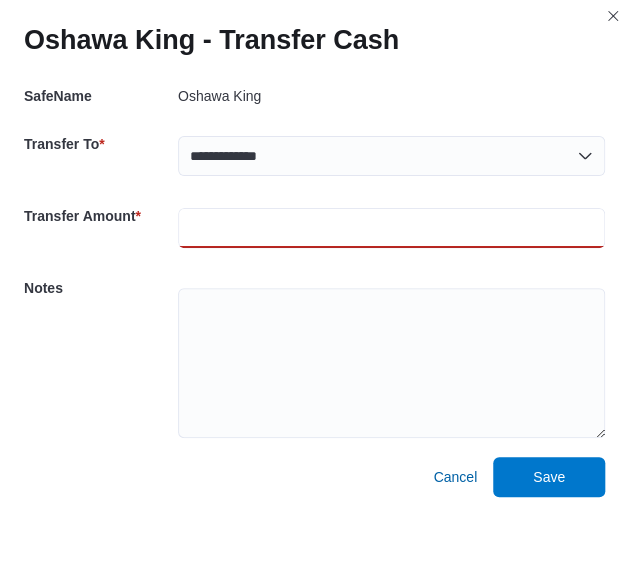 click at bounding box center [391, 228] 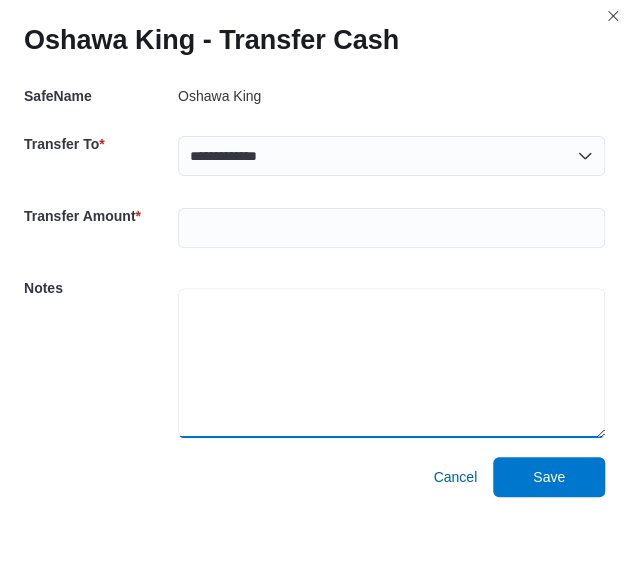 click at bounding box center (391, 363) 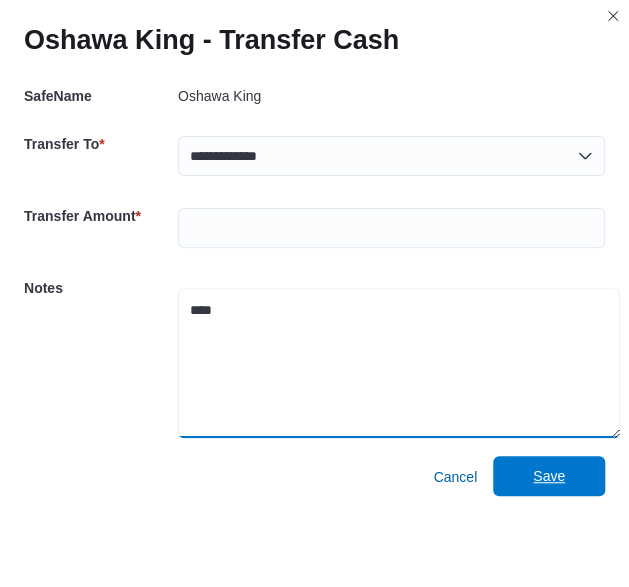 type on "****" 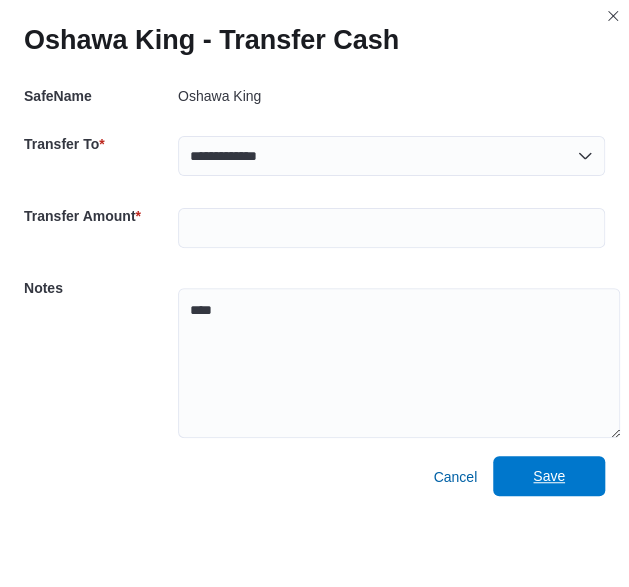 click on "Save" at bounding box center [549, 476] 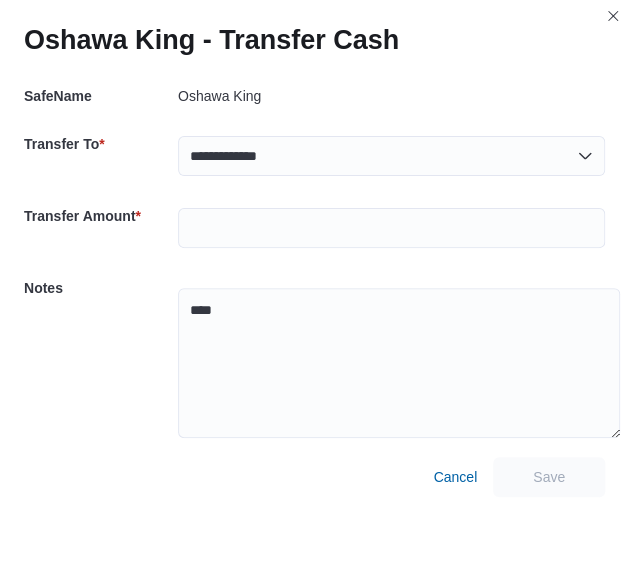 scroll, scrollTop: 0, scrollLeft: 0, axis: both 